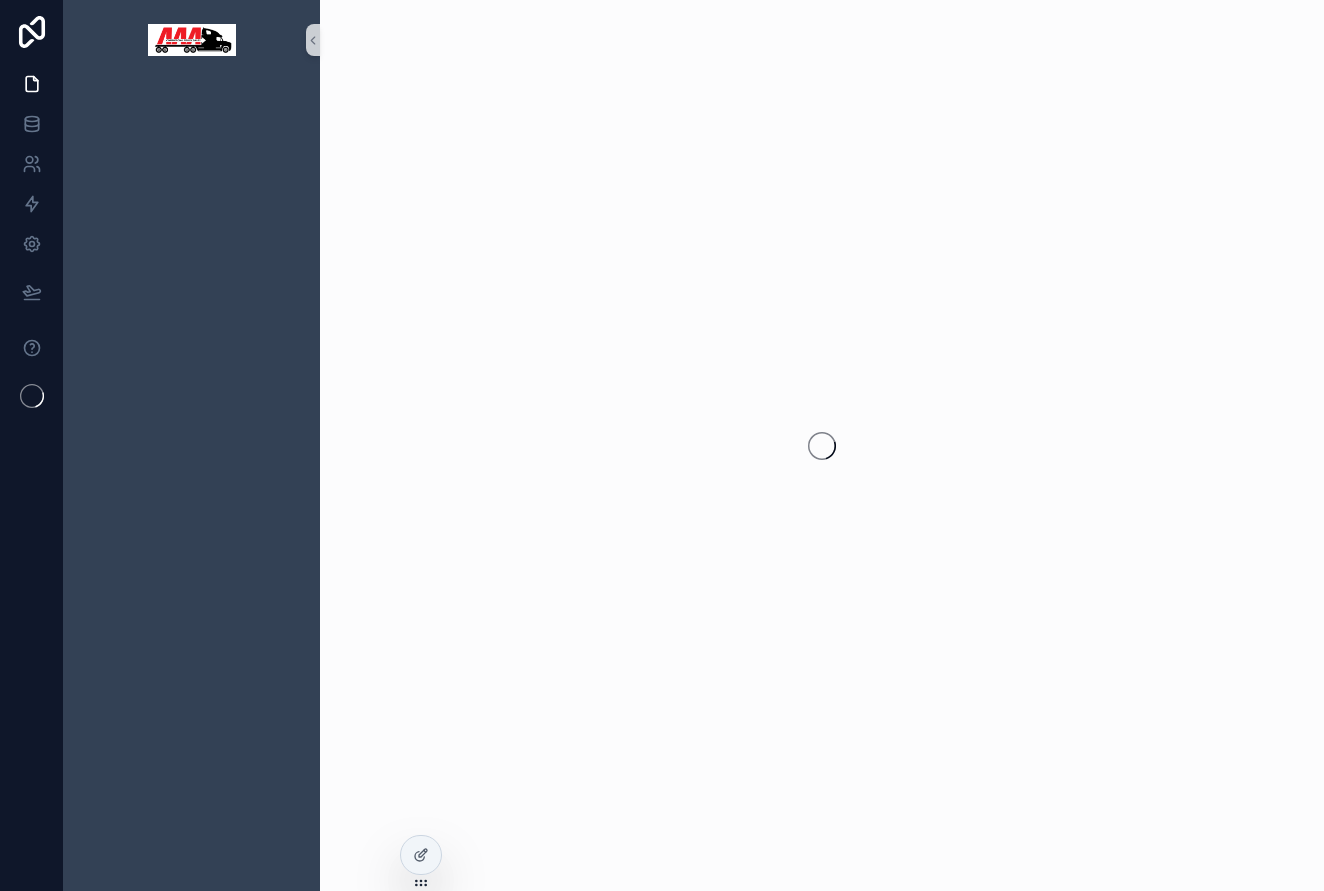 scroll, scrollTop: 0, scrollLeft: 0, axis: both 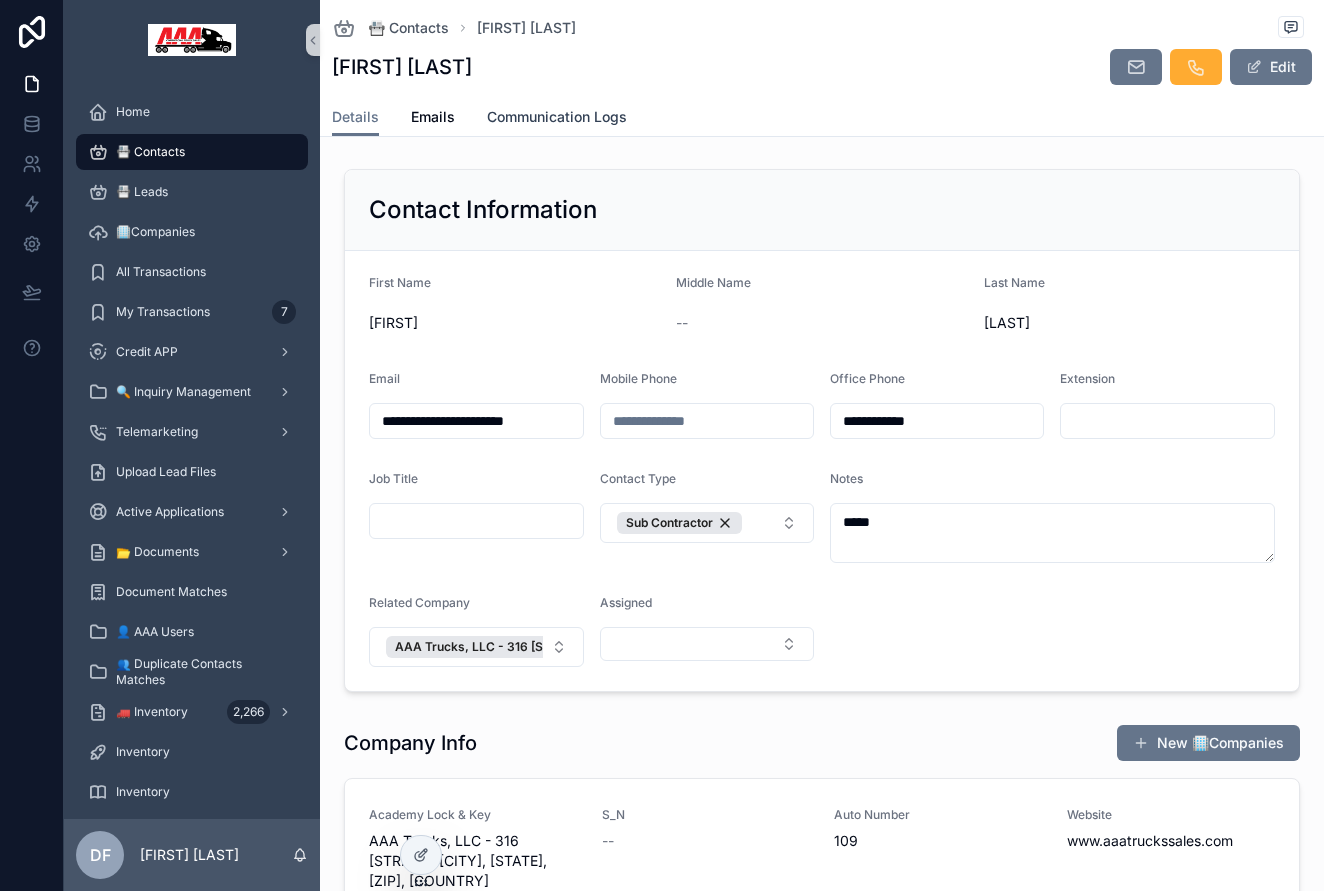 click on "Communication Logs" at bounding box center [557, 117] 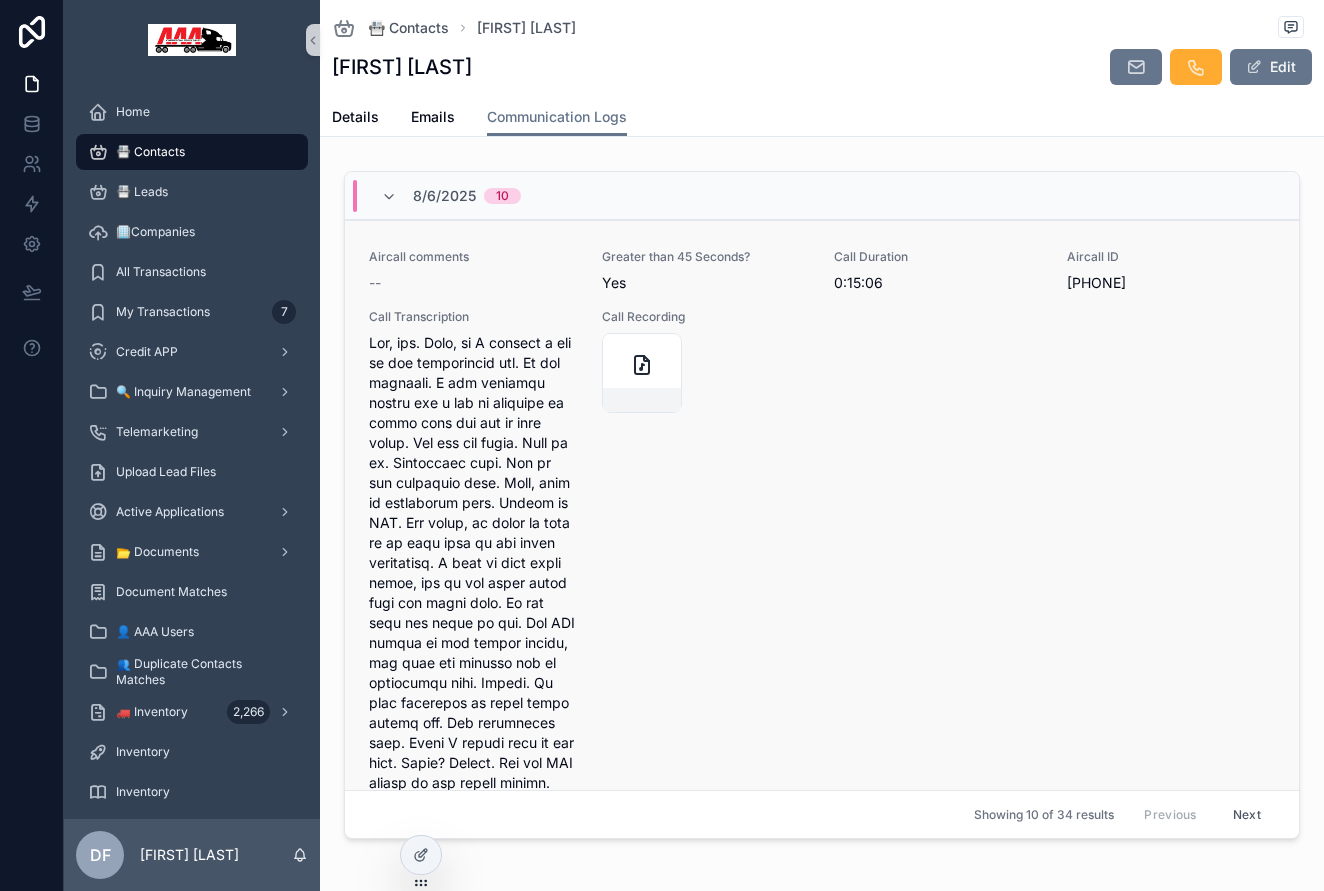 scroll, scrollTop: 0, scrollLeft: 0, axis: both 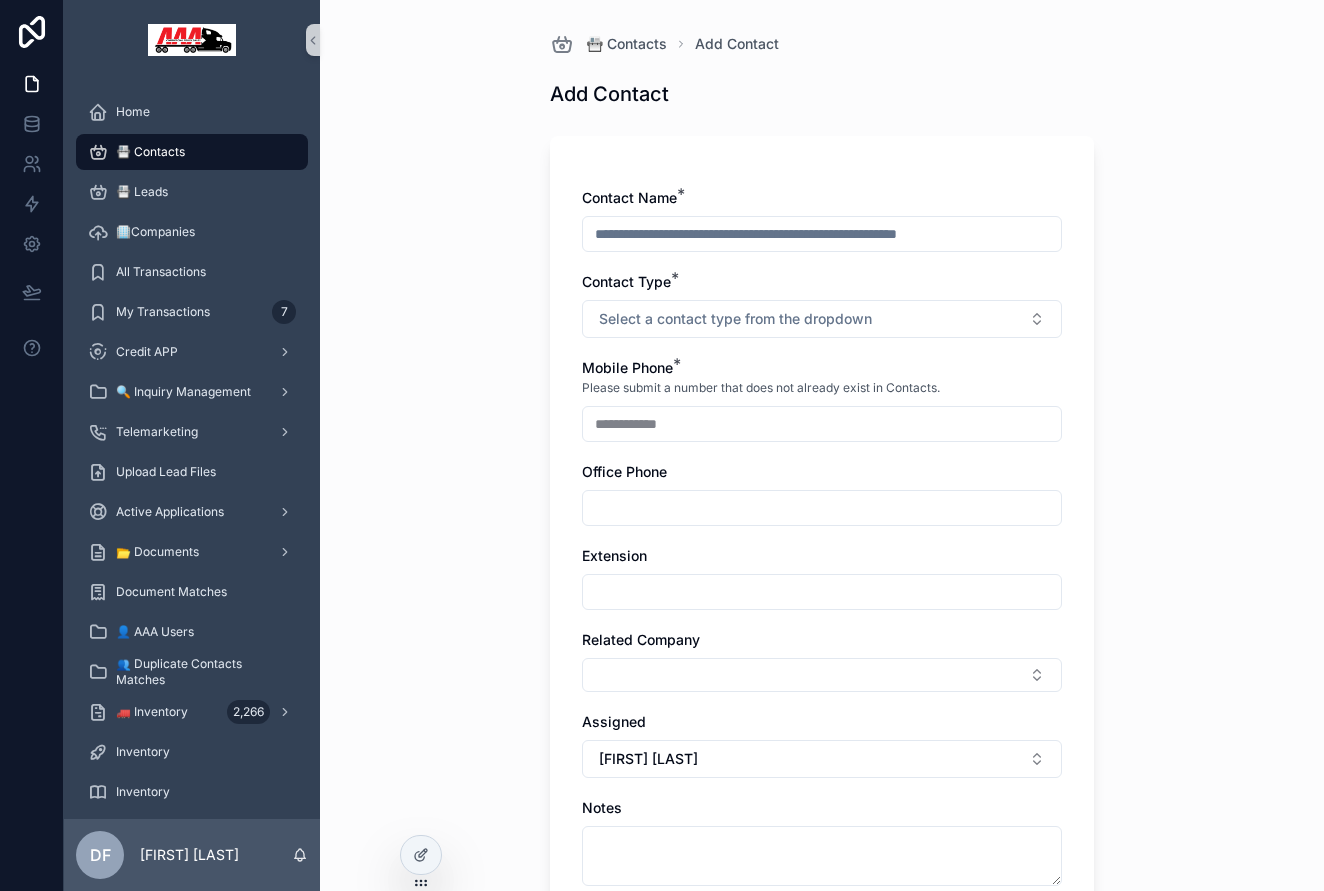 click at bounding box center [822, 234] 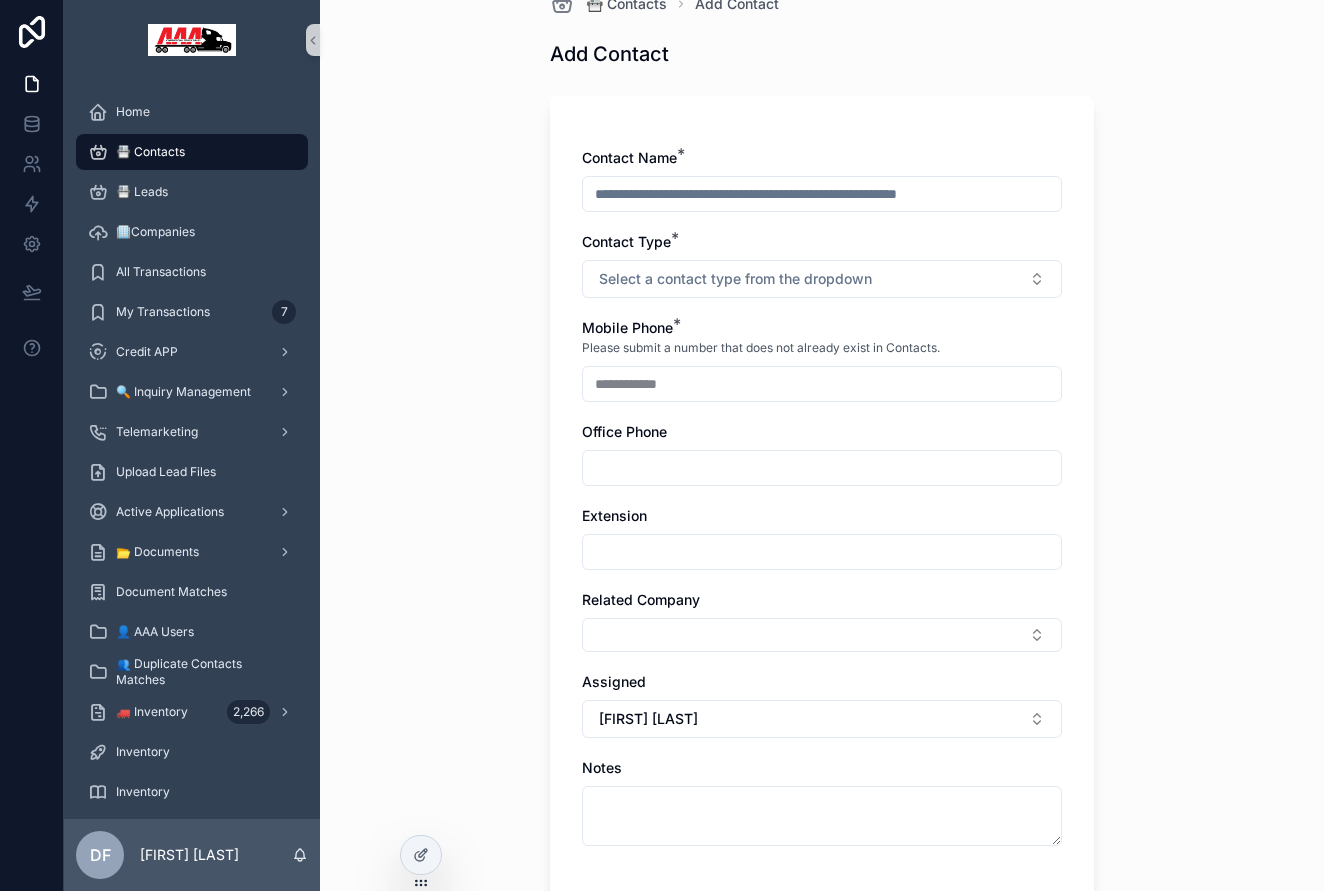 scroll, scrollTop: 71, scrollLeft: 0, axis: vertical 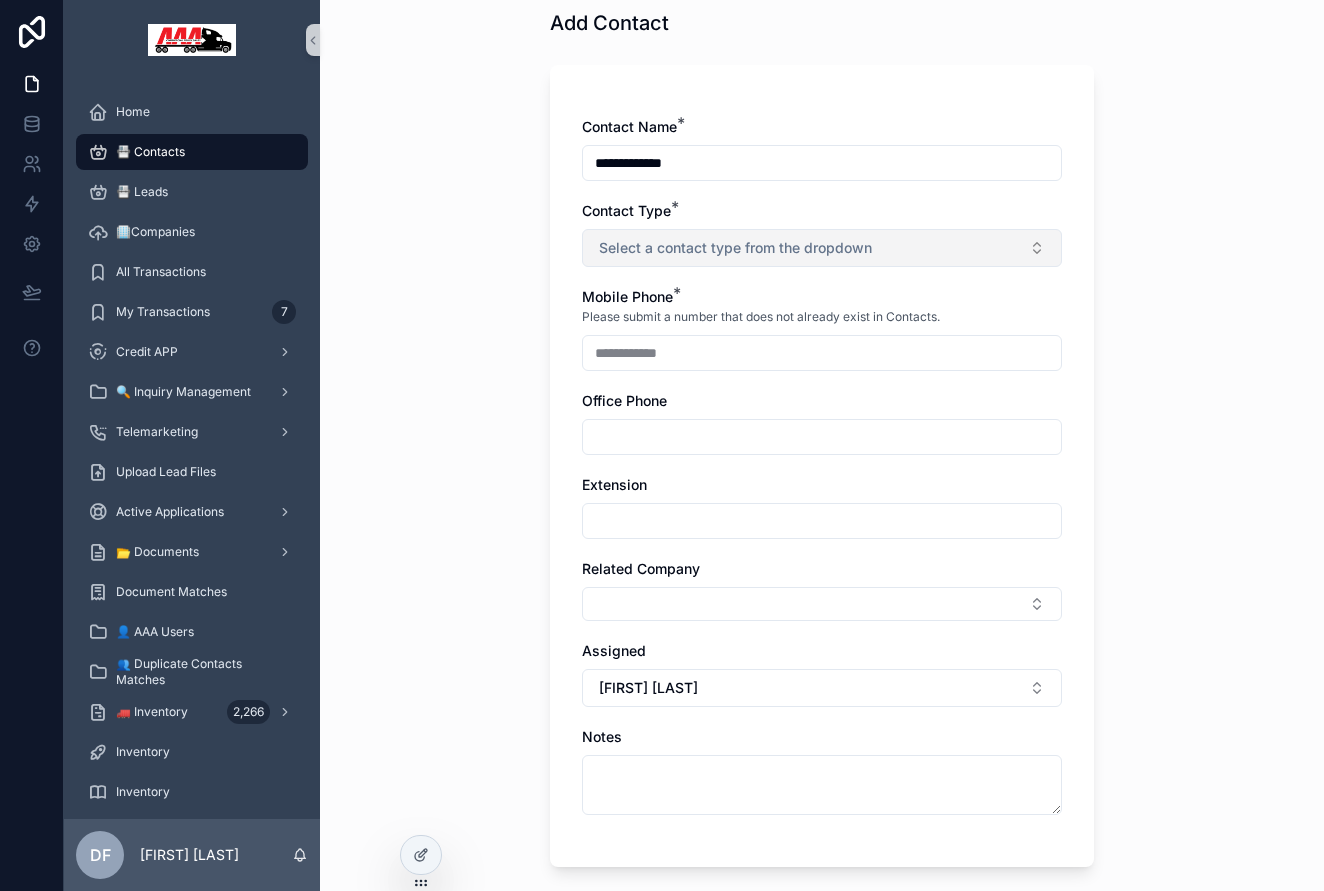type on "**********" 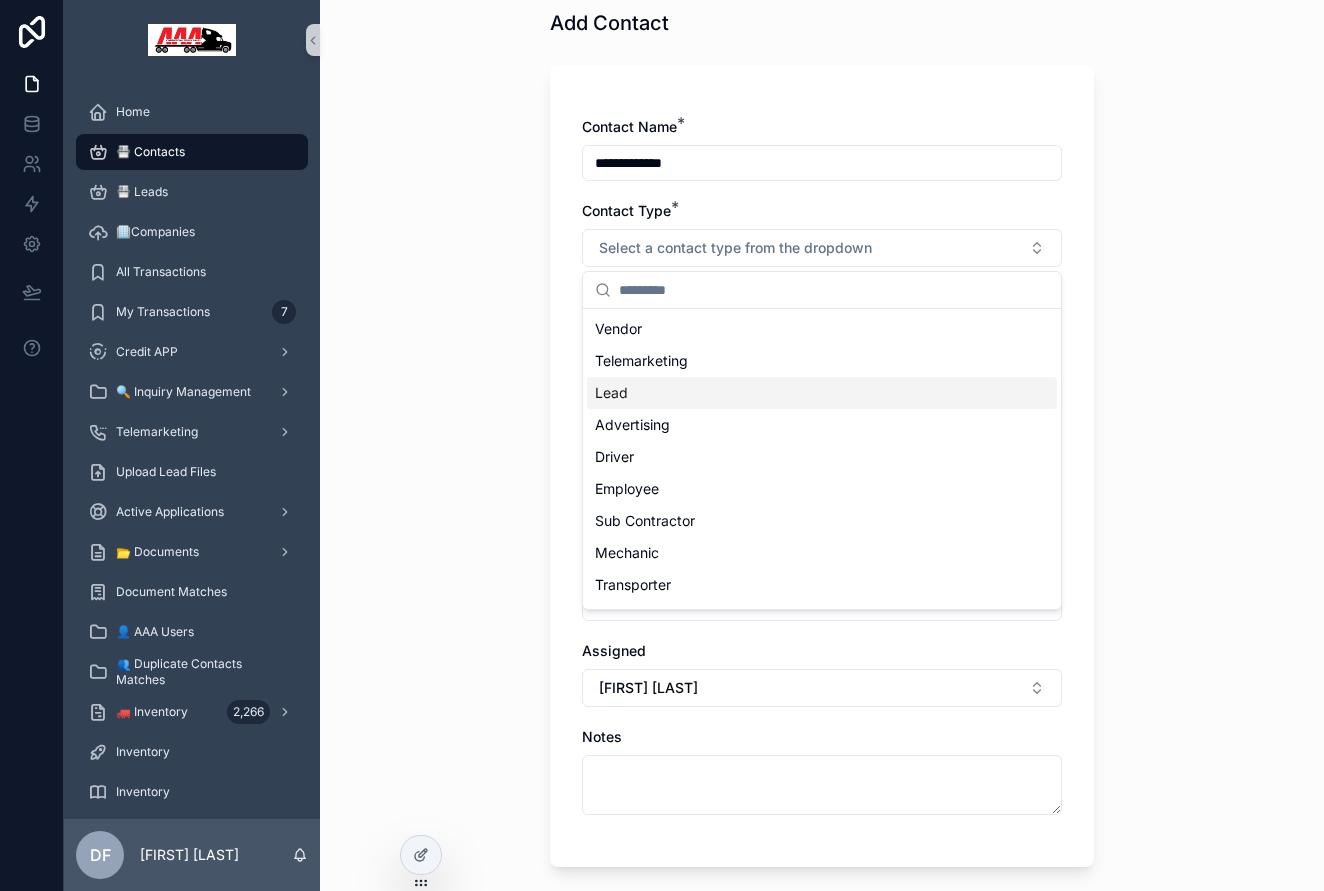 click on "Lead" at bounding box center (822, 393) 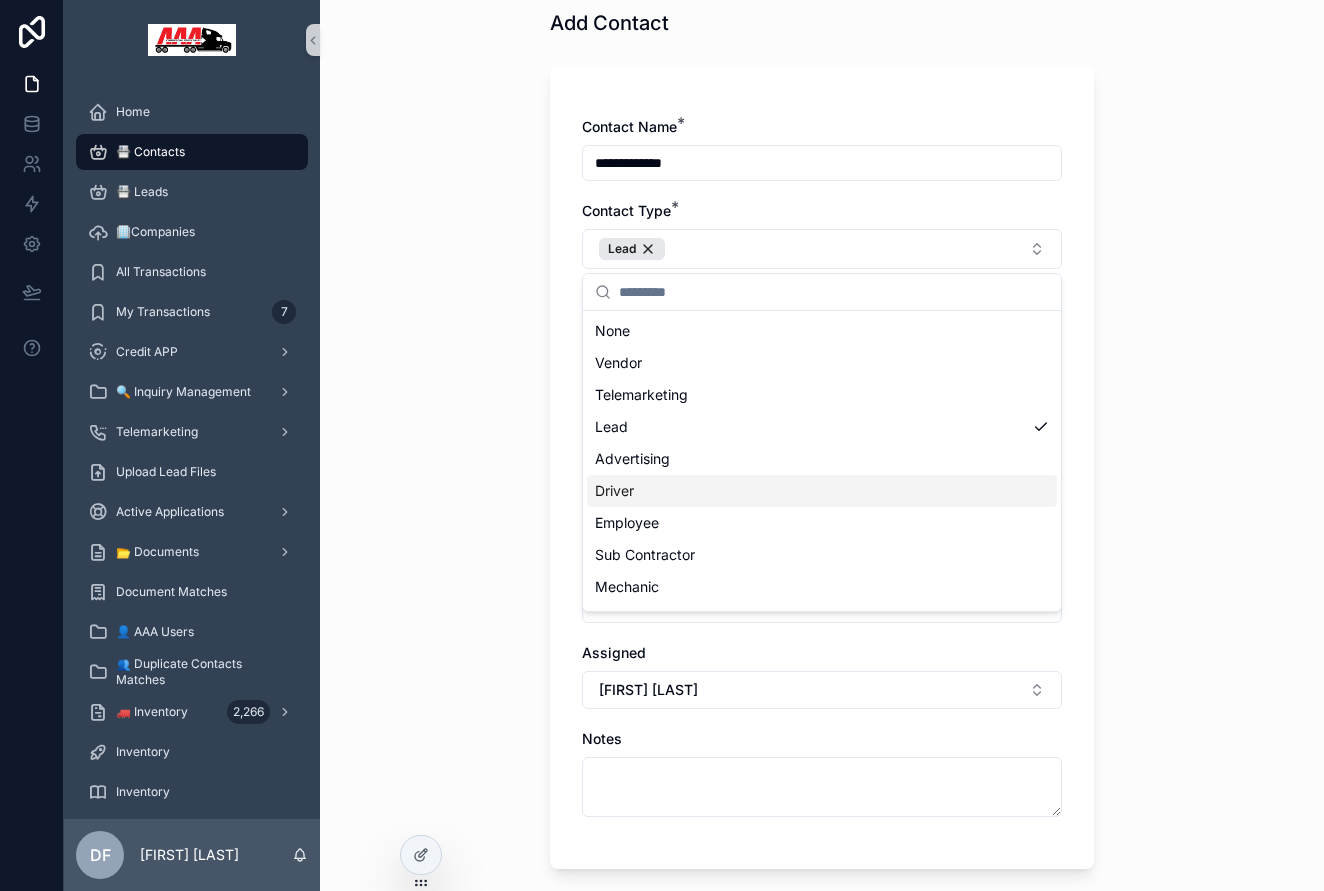 click on "**********" at bounding box center (822, 374) 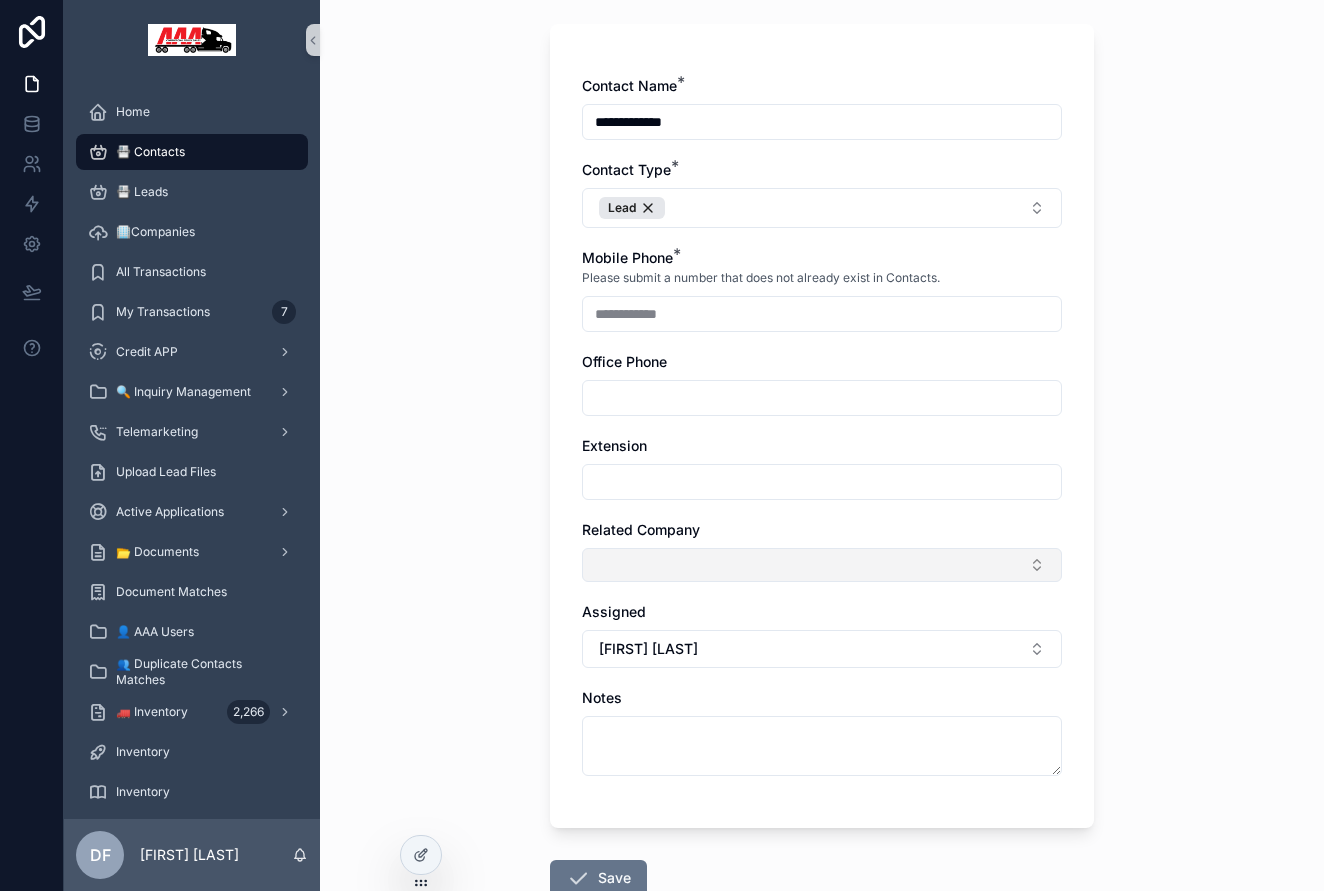 scroll, scrollTop: 122, scrollLeft: 0, axis: vertical 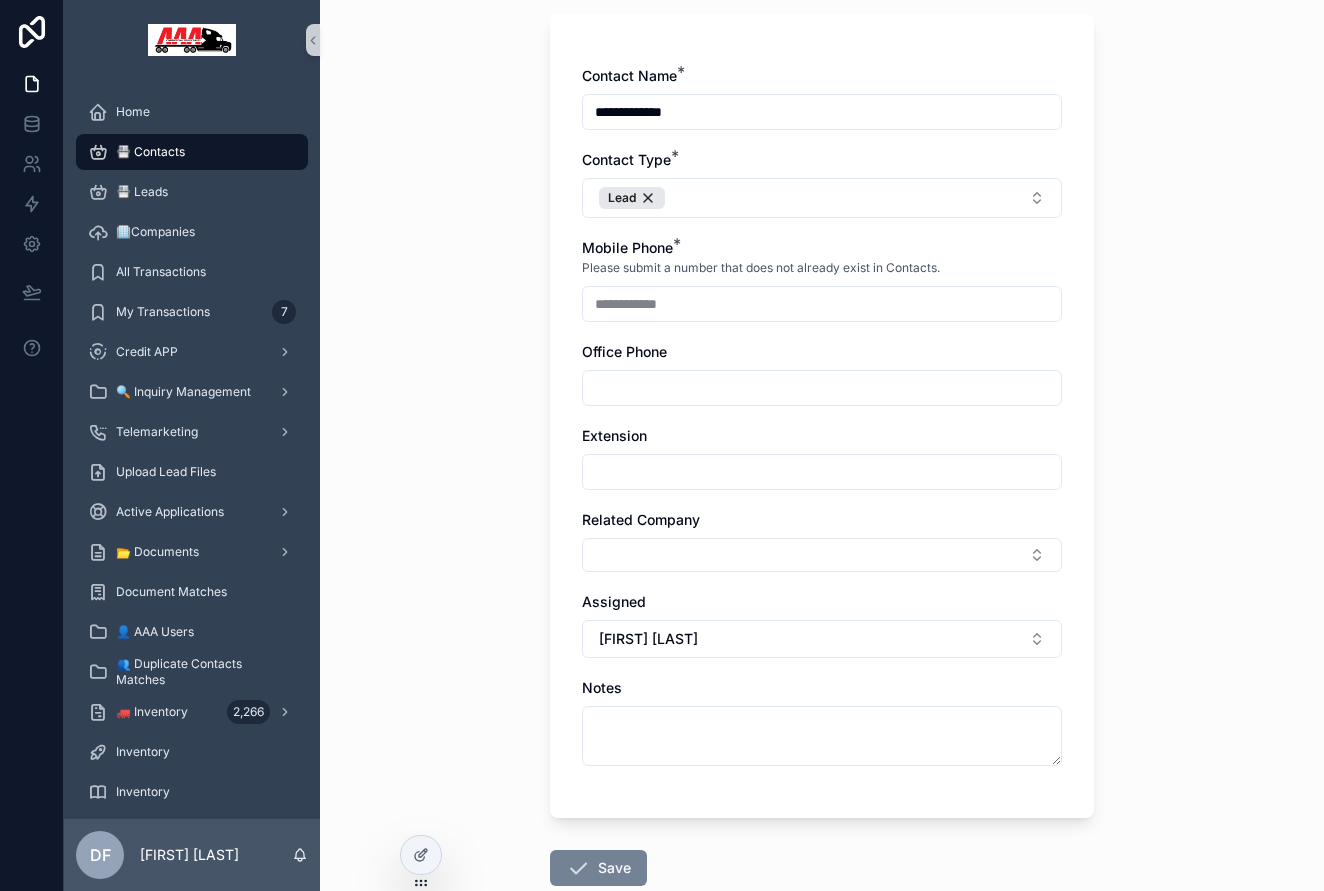 click on "Save" at bounding box center [598, 868] 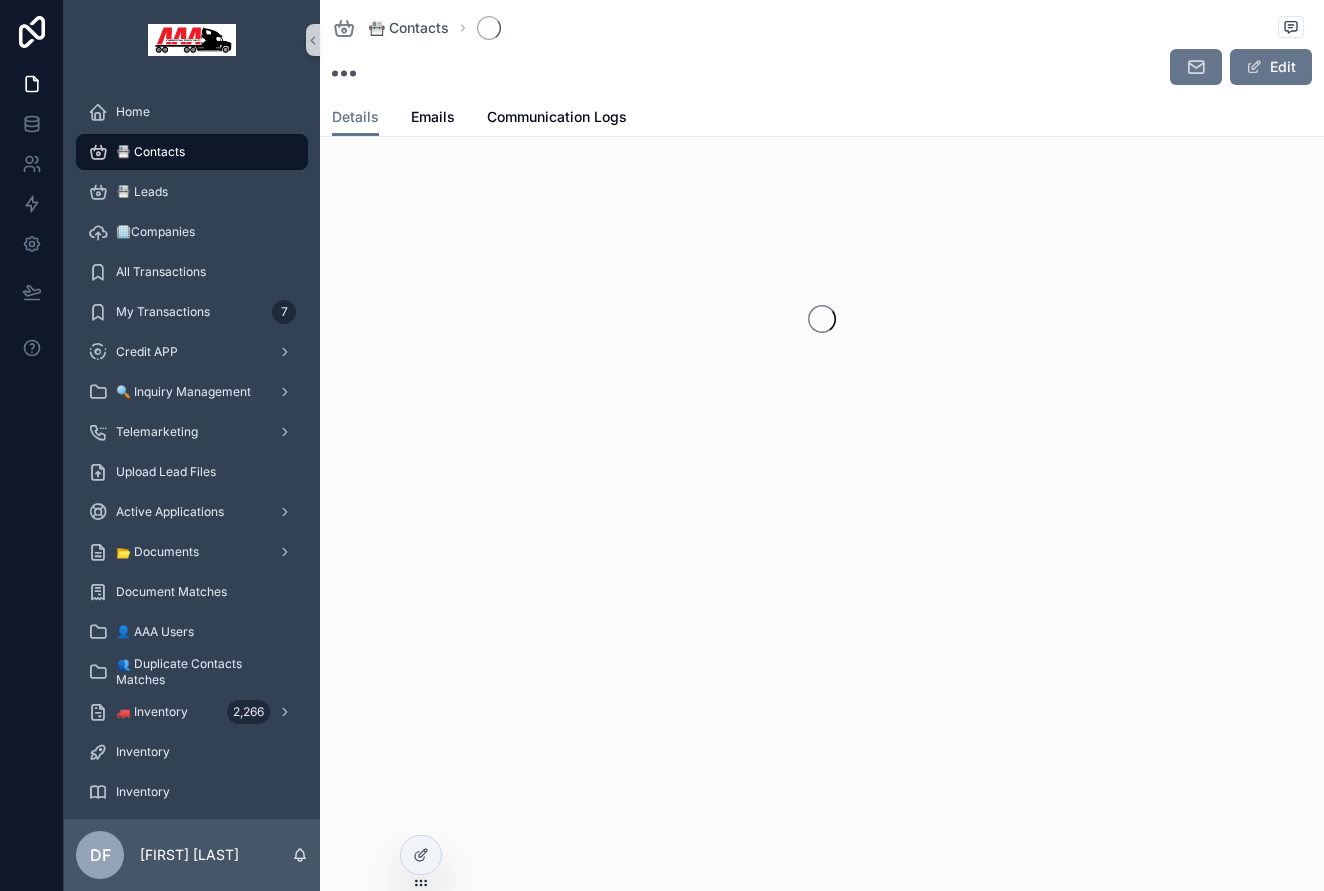 scroll, scrollTop: 0, scrollLeft: 0, axis: both 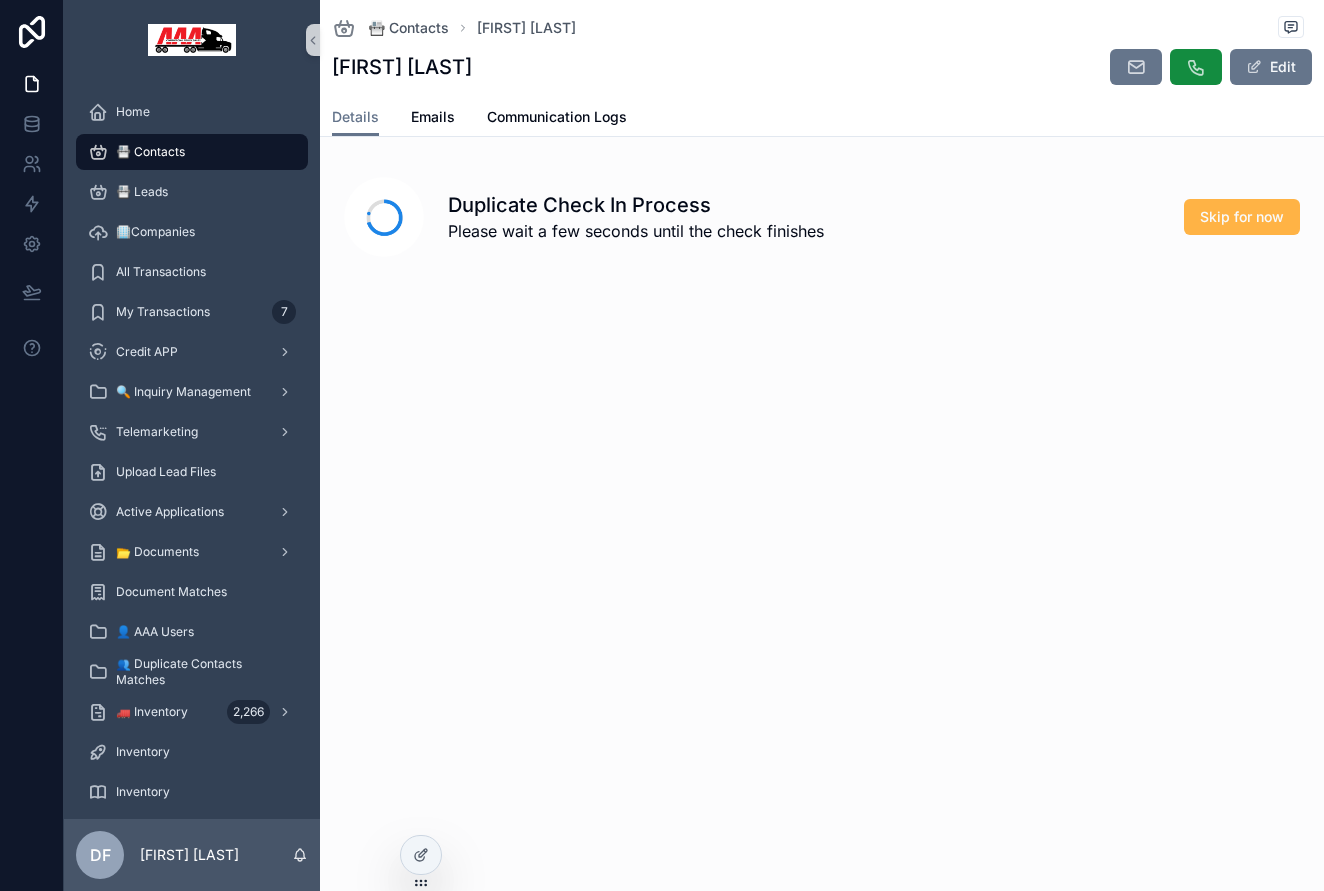 click on "Skip for now" at bounding box center [1242, 217] 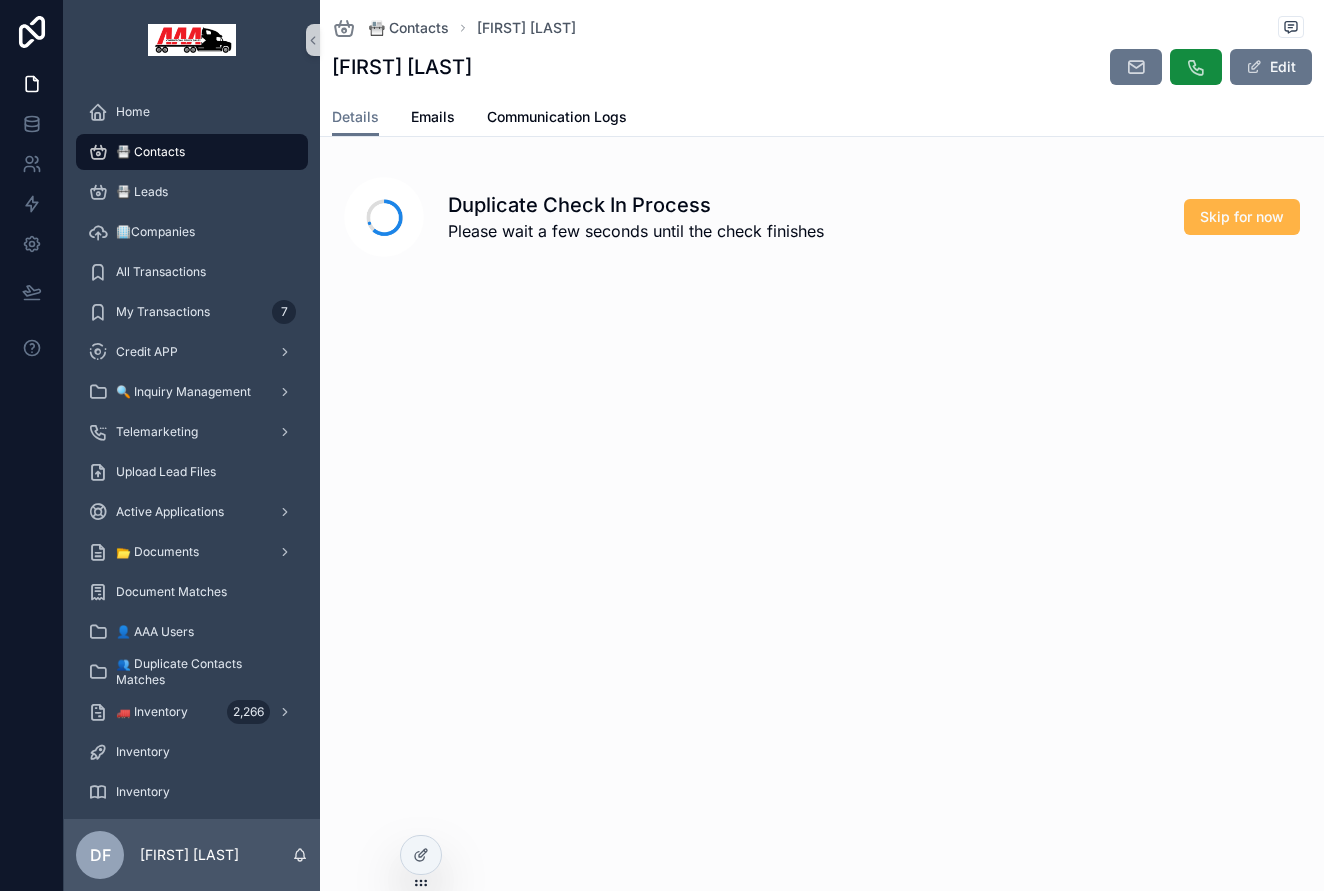 click on "Skip for now" at bounding box center (1242, 217) 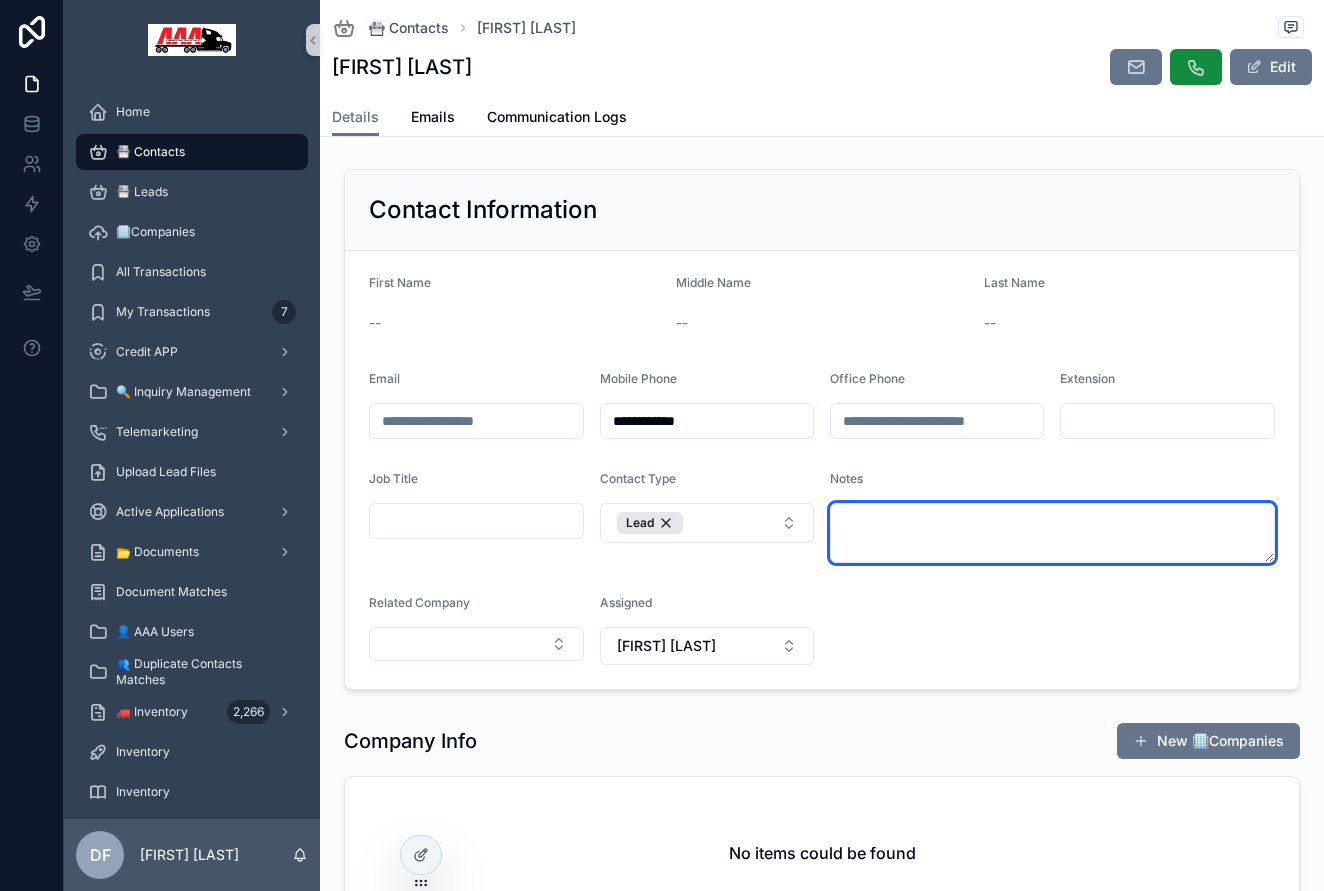 click at bounding box center (1052, 533) 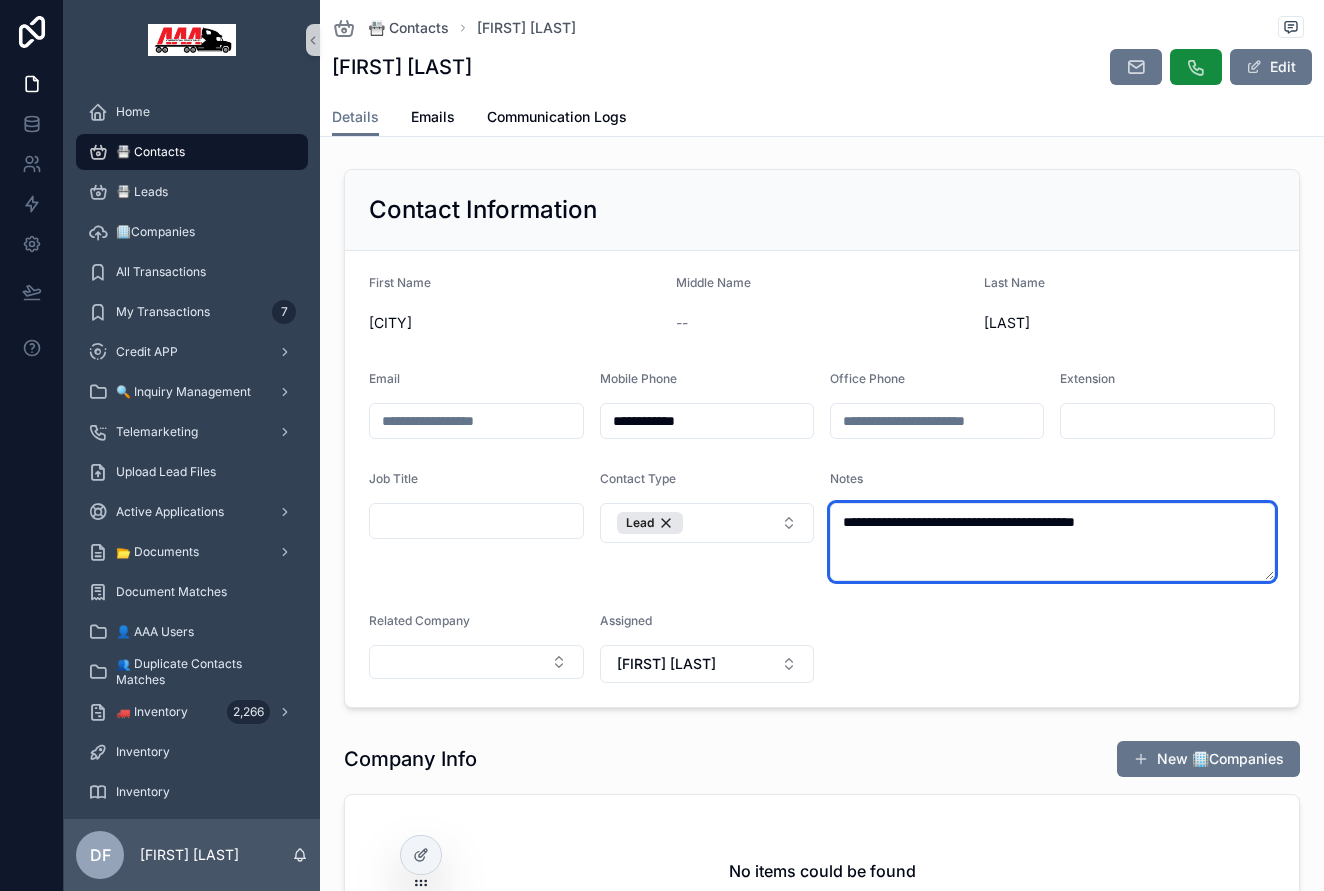 type on "**********" 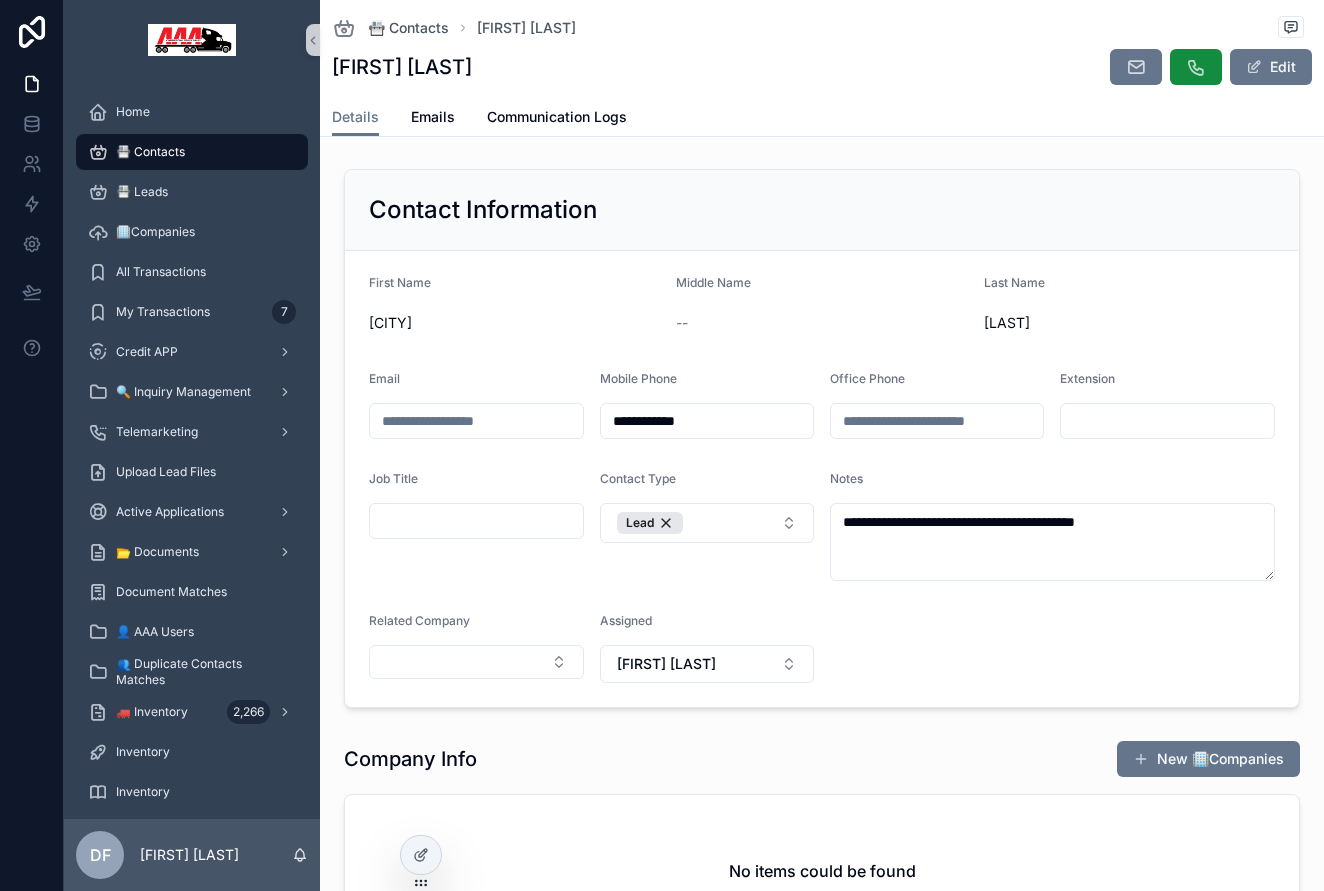 click at bounding box center [476, 421] 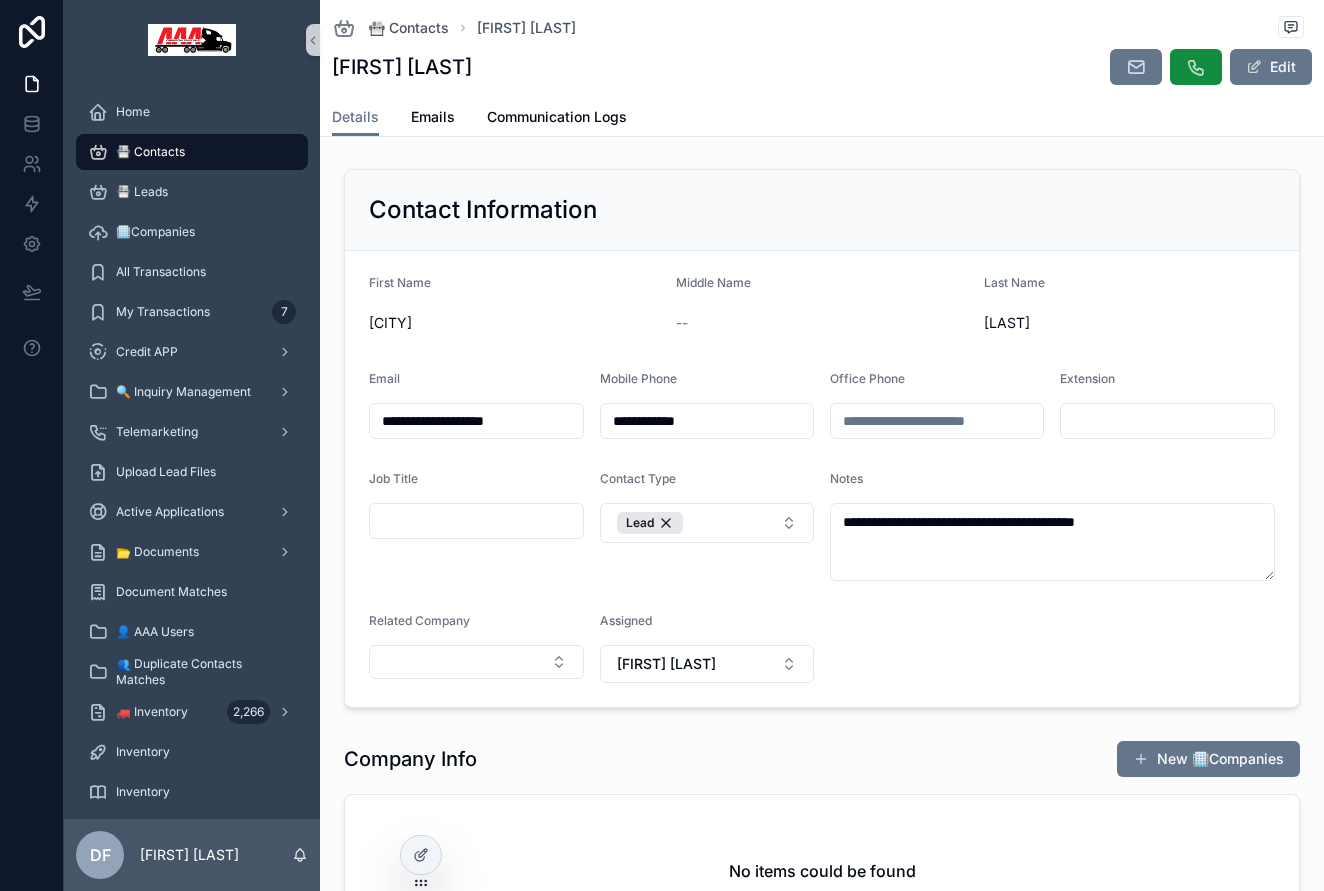 type on "**********" 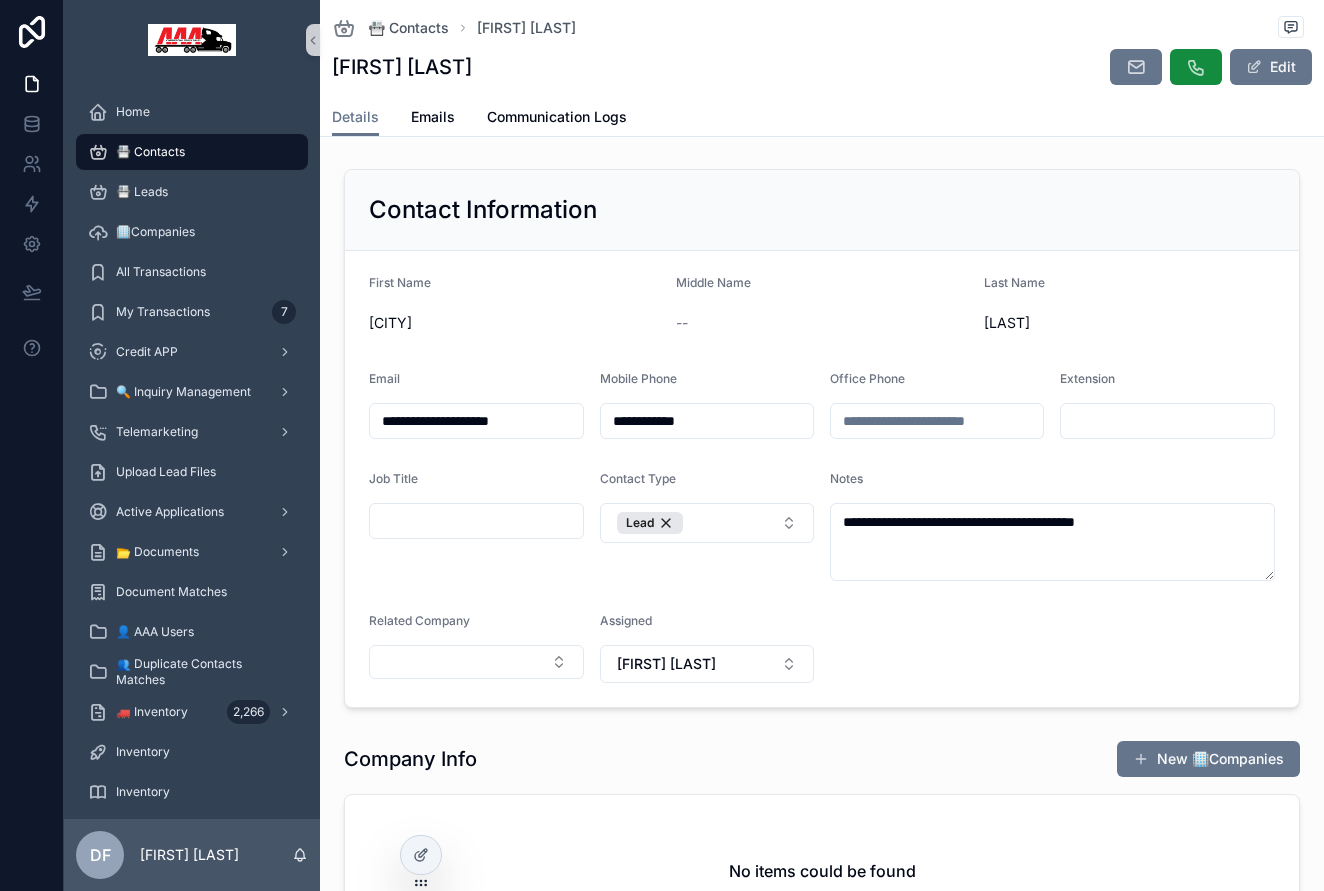scroll, scrollTop: -1, scrollLeft: 0, axis: vertical 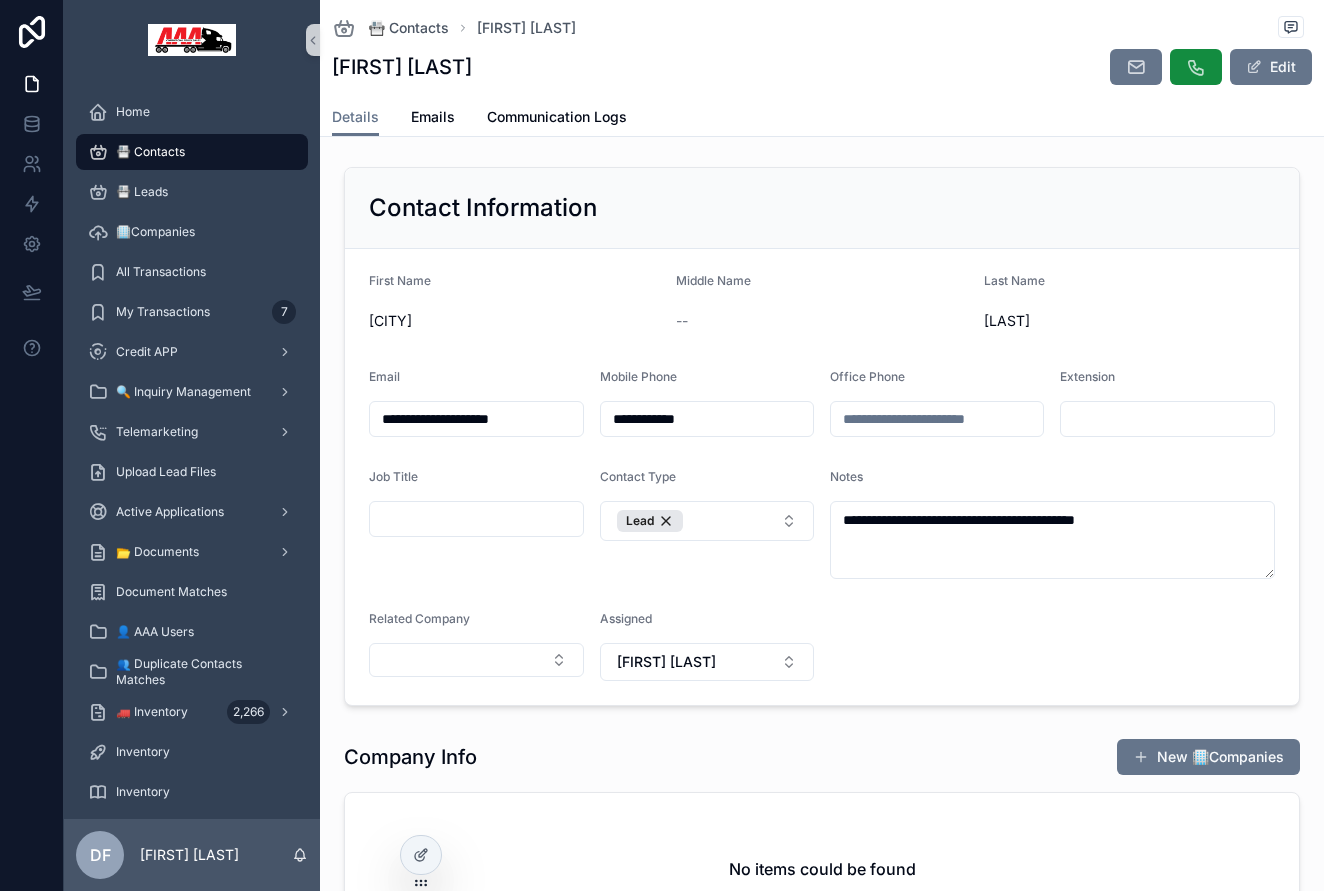 click on "**********" at bounding box center (476, 419) 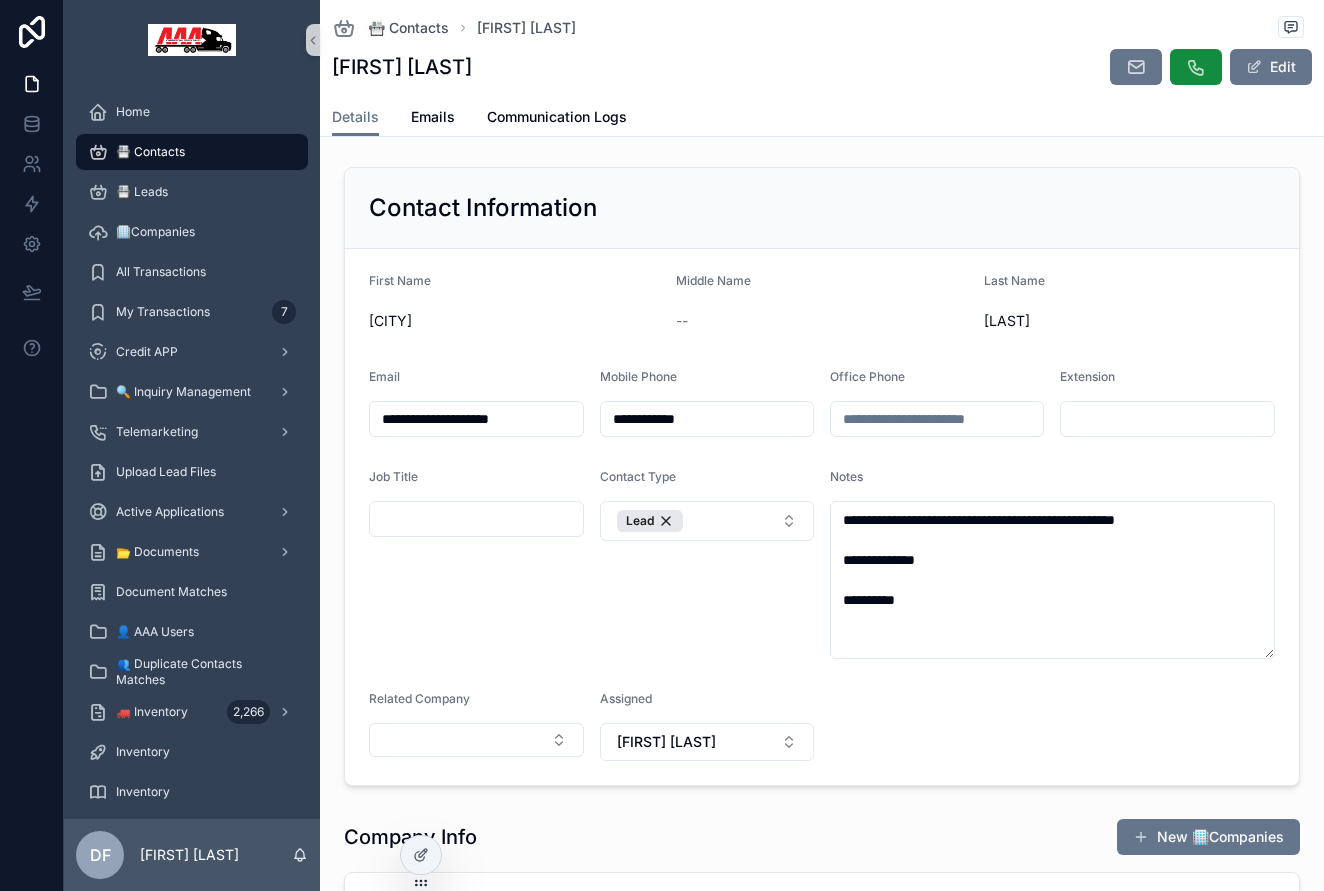 type on "**********" 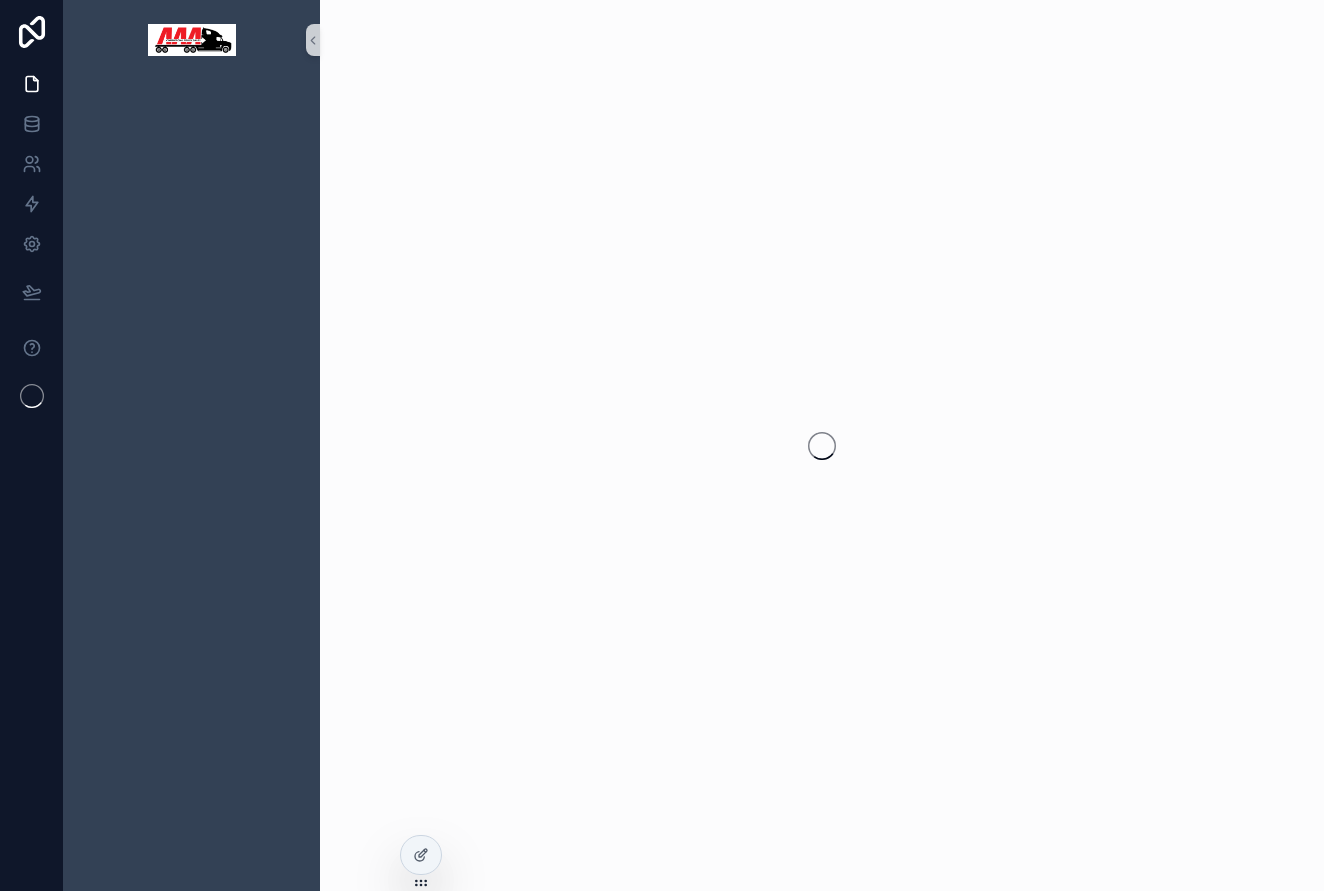 scroll, scrollTop: 0, scrollLeft: 0, axis: both 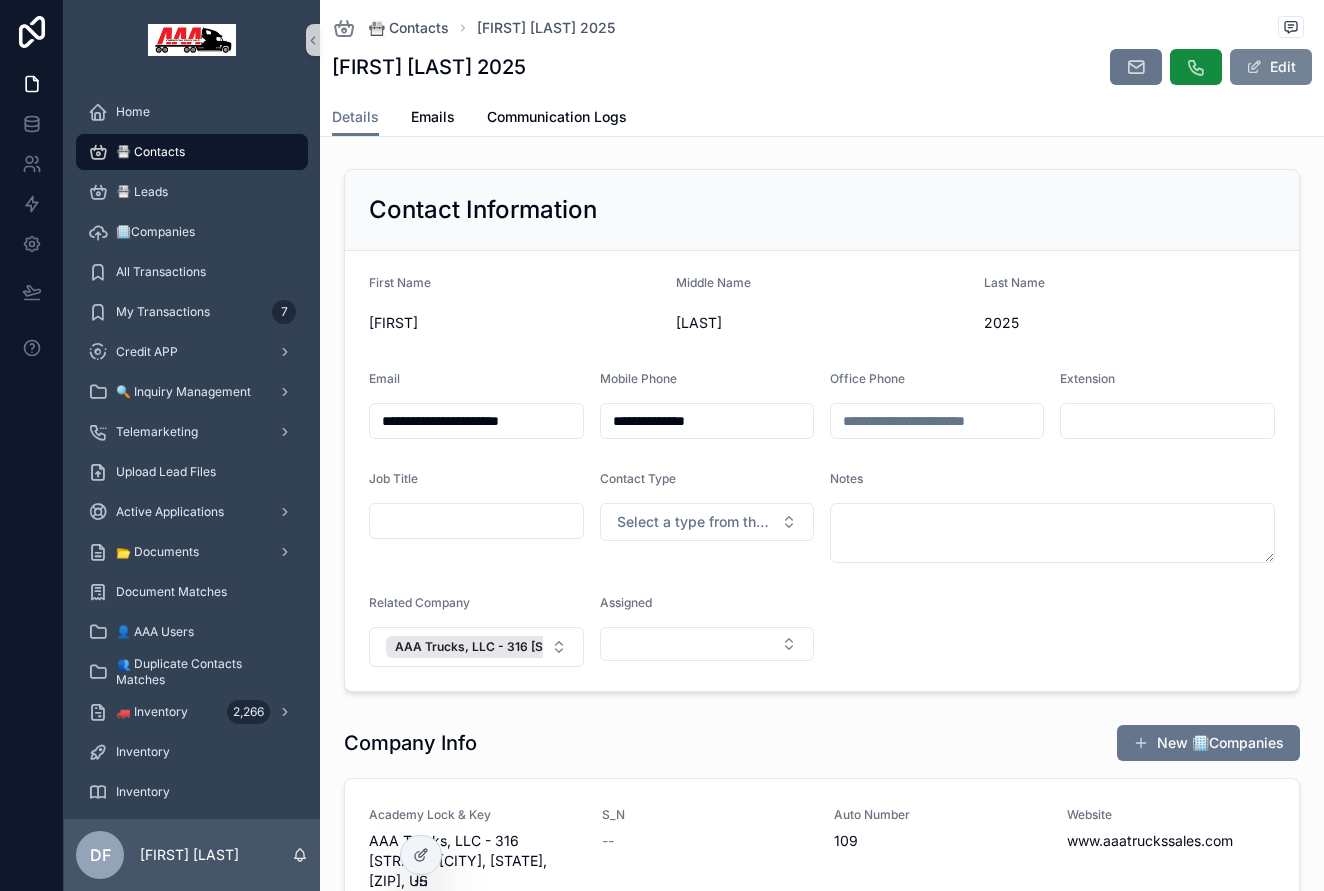 click on "Edit" at bounding box center [1271, 67] 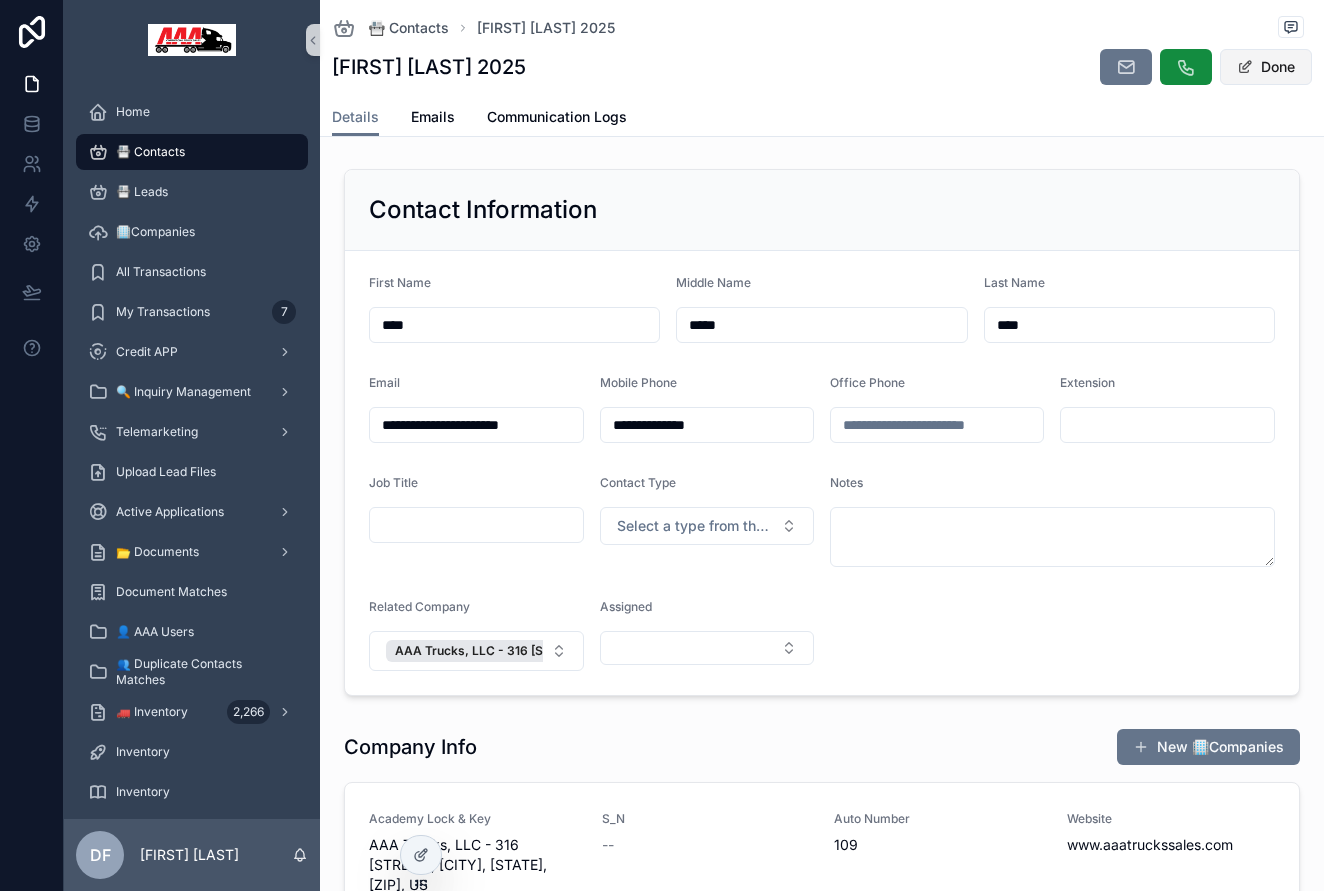 click on "Done" at bounding box center (1266, 67) 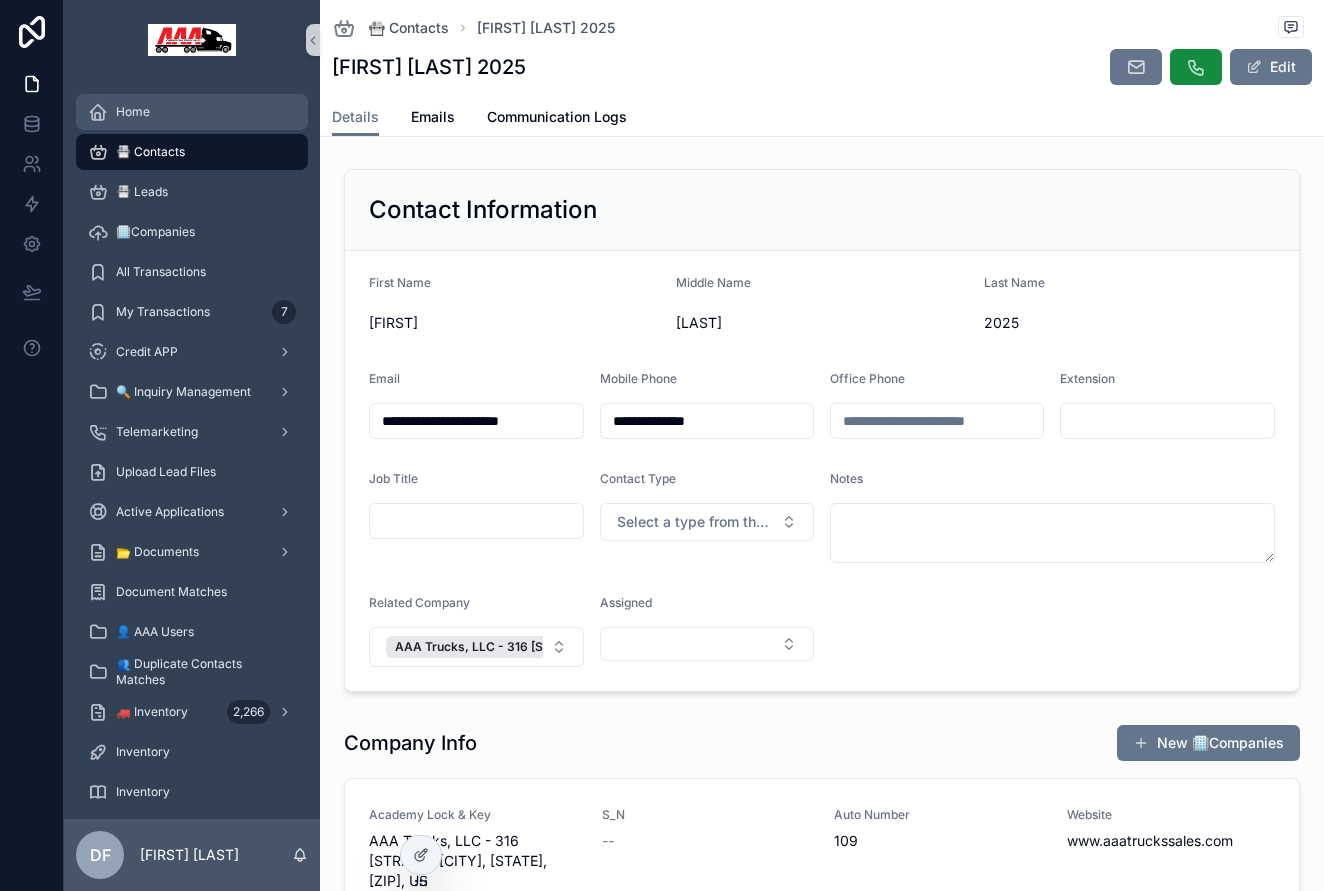 click on "Home" at bounding box center [192, 112] 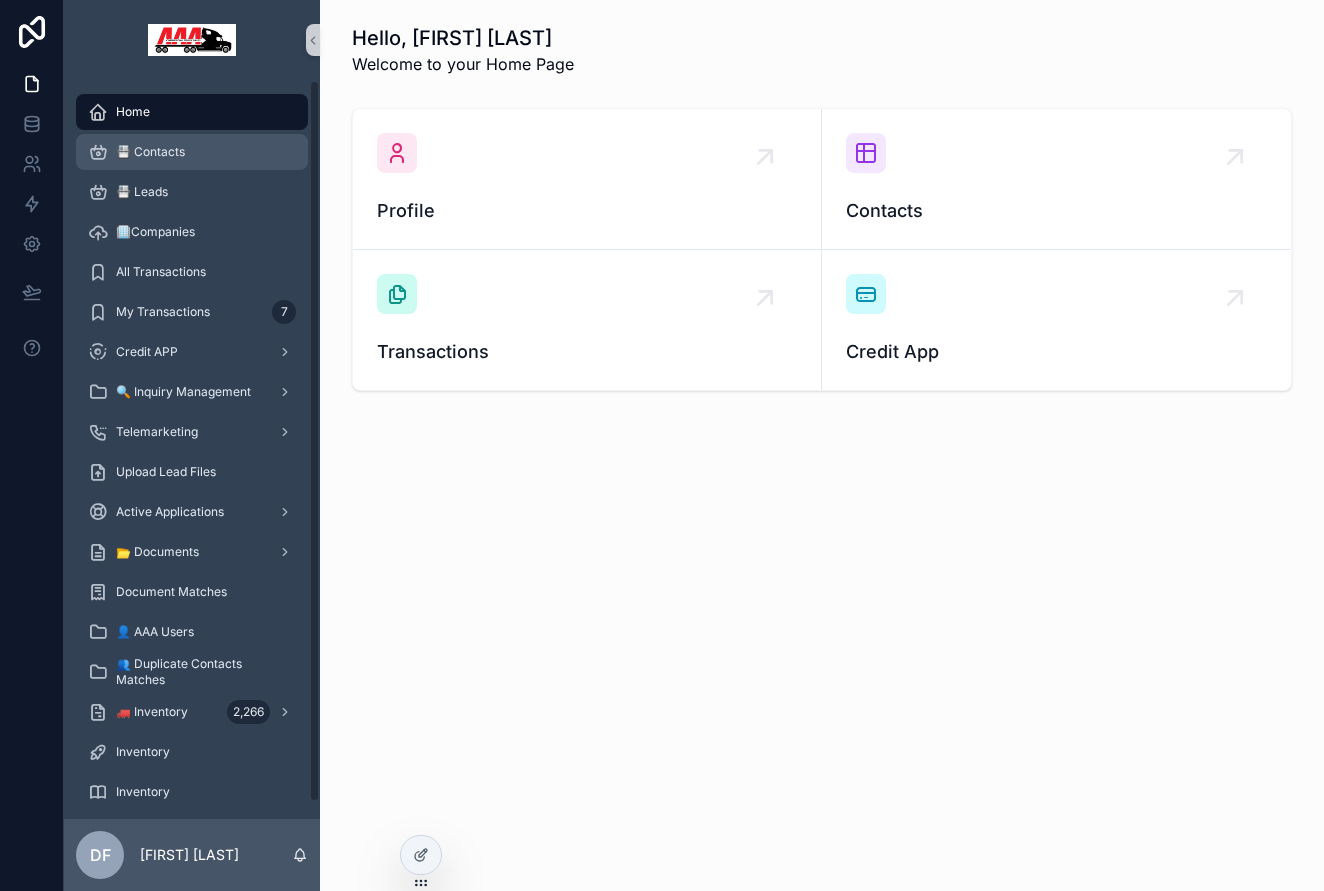click on "📇 Contacts" at bounding box center (192, 152) 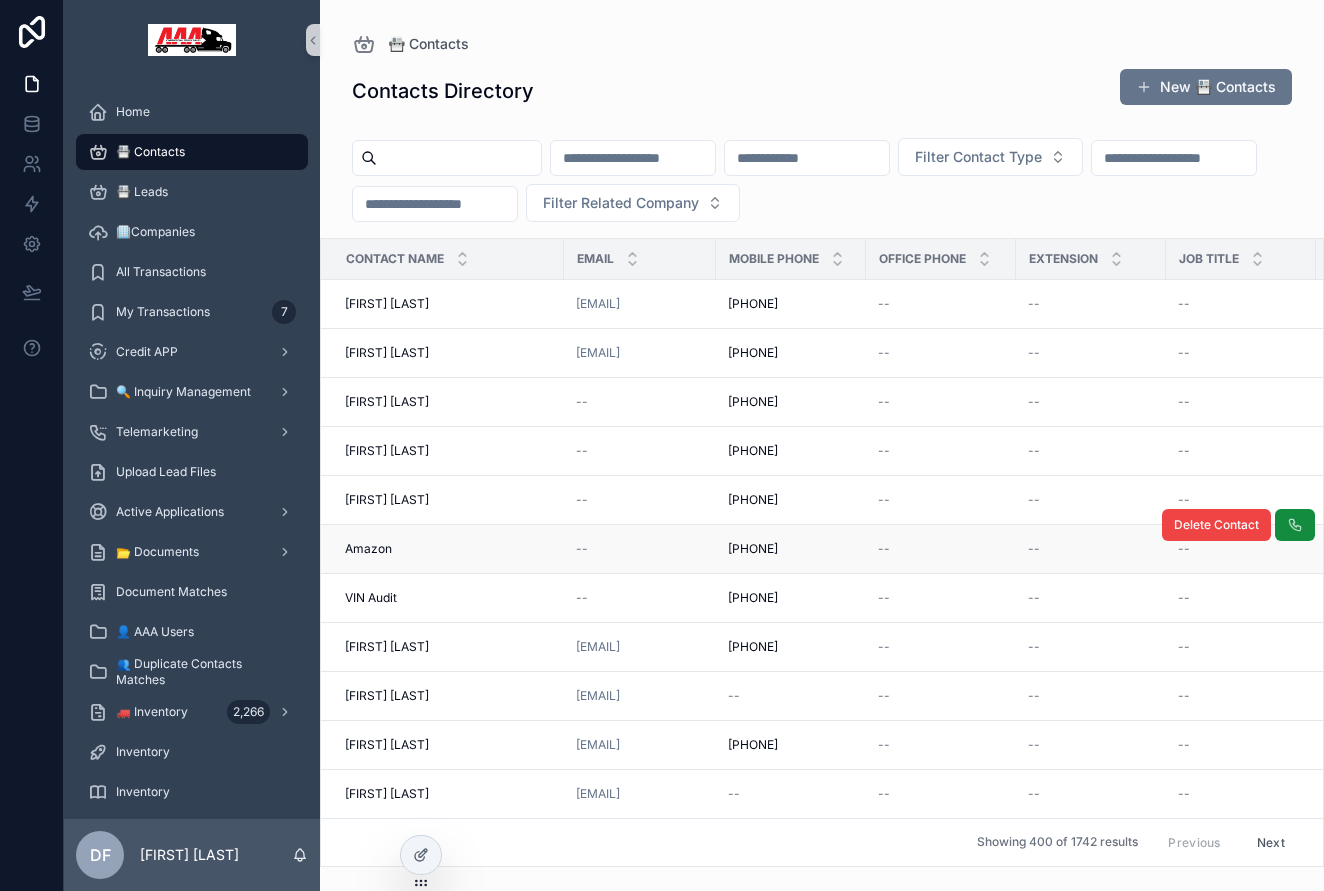 scroll, scrollTop: 0, scrollLeft: 0, axis: both 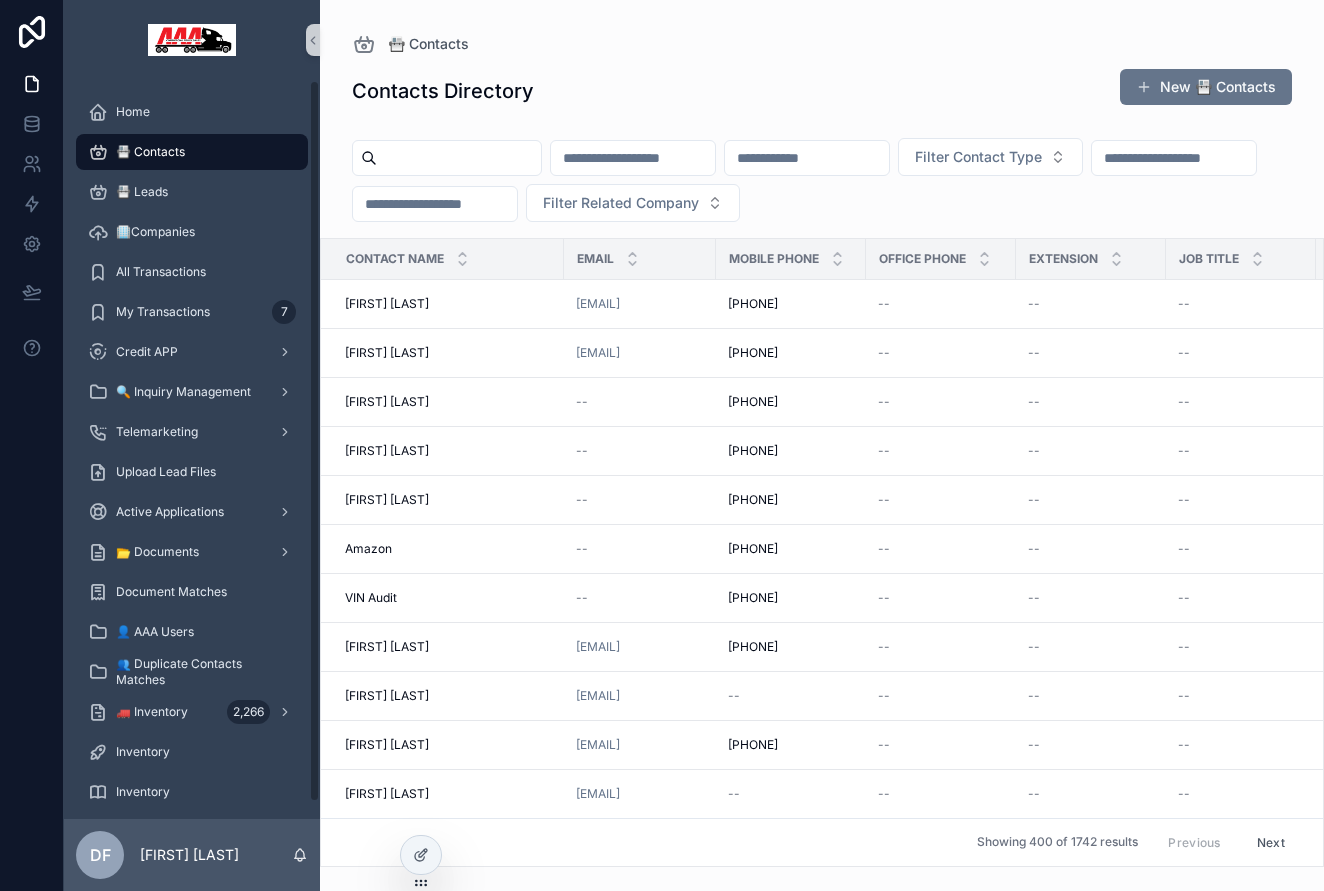 click on "📇 Contacts" at bounding box center (150, 152) 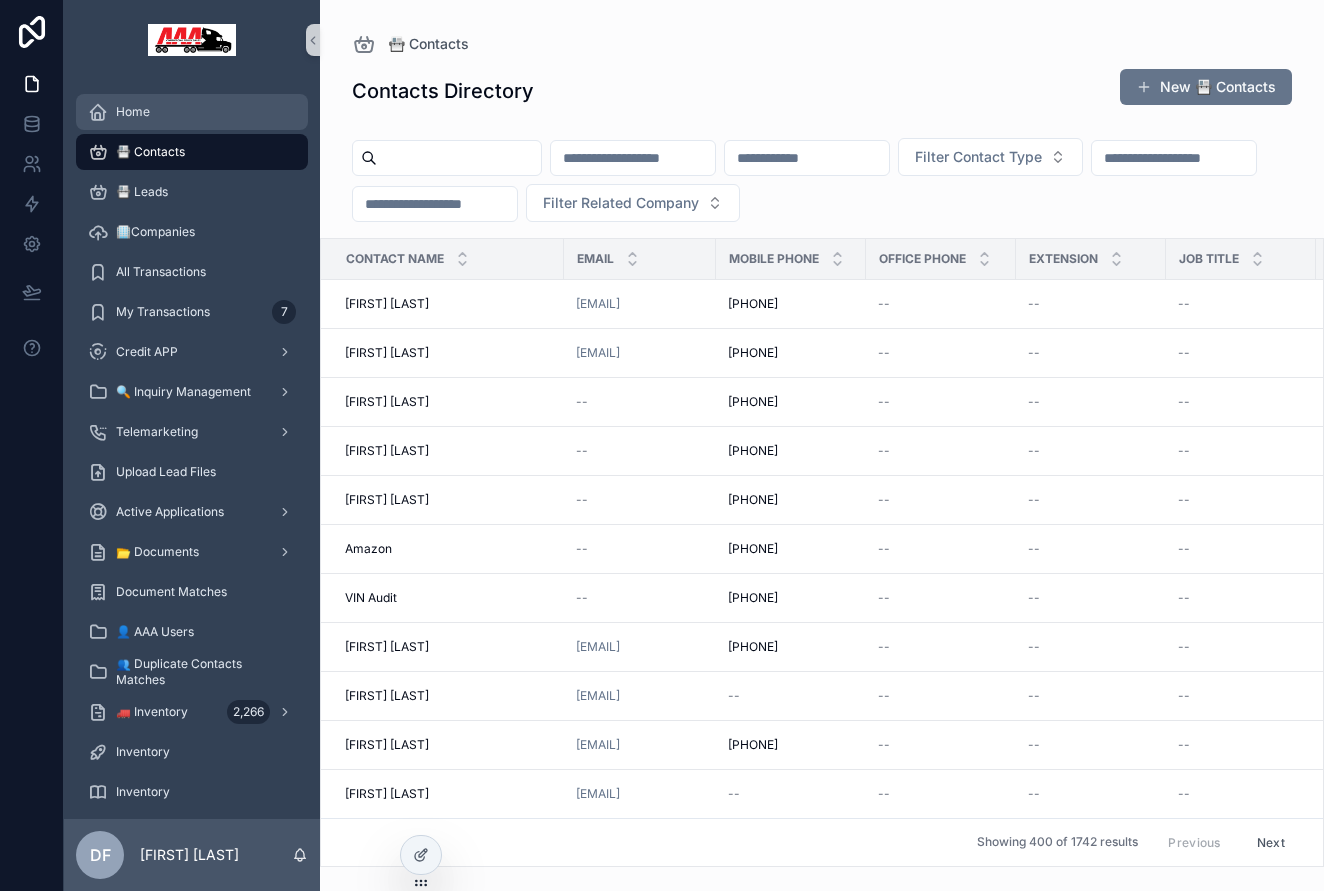click on "Home" at bounding box center (133, 112) 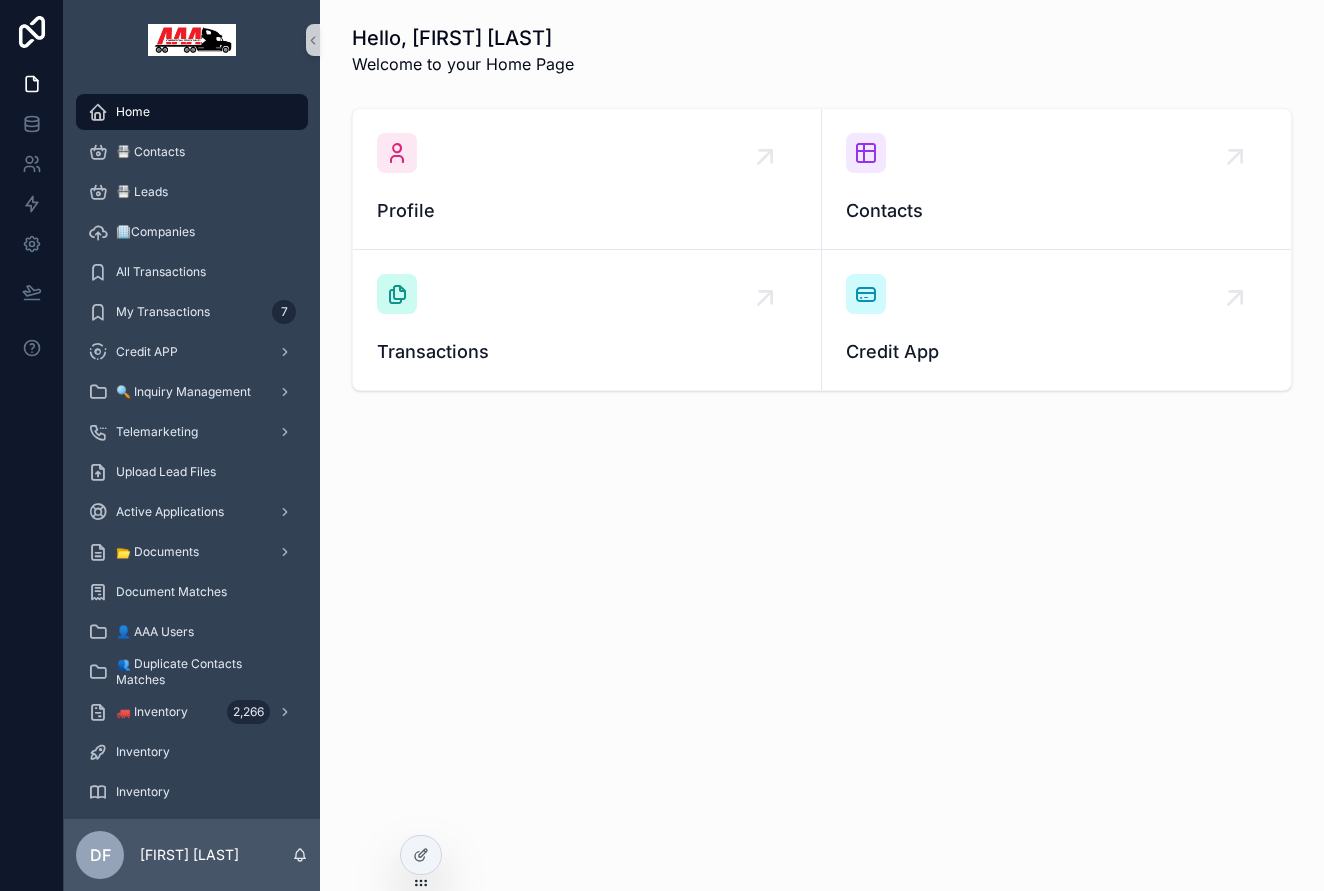 click on "Home" at bounding box center [133, 112] 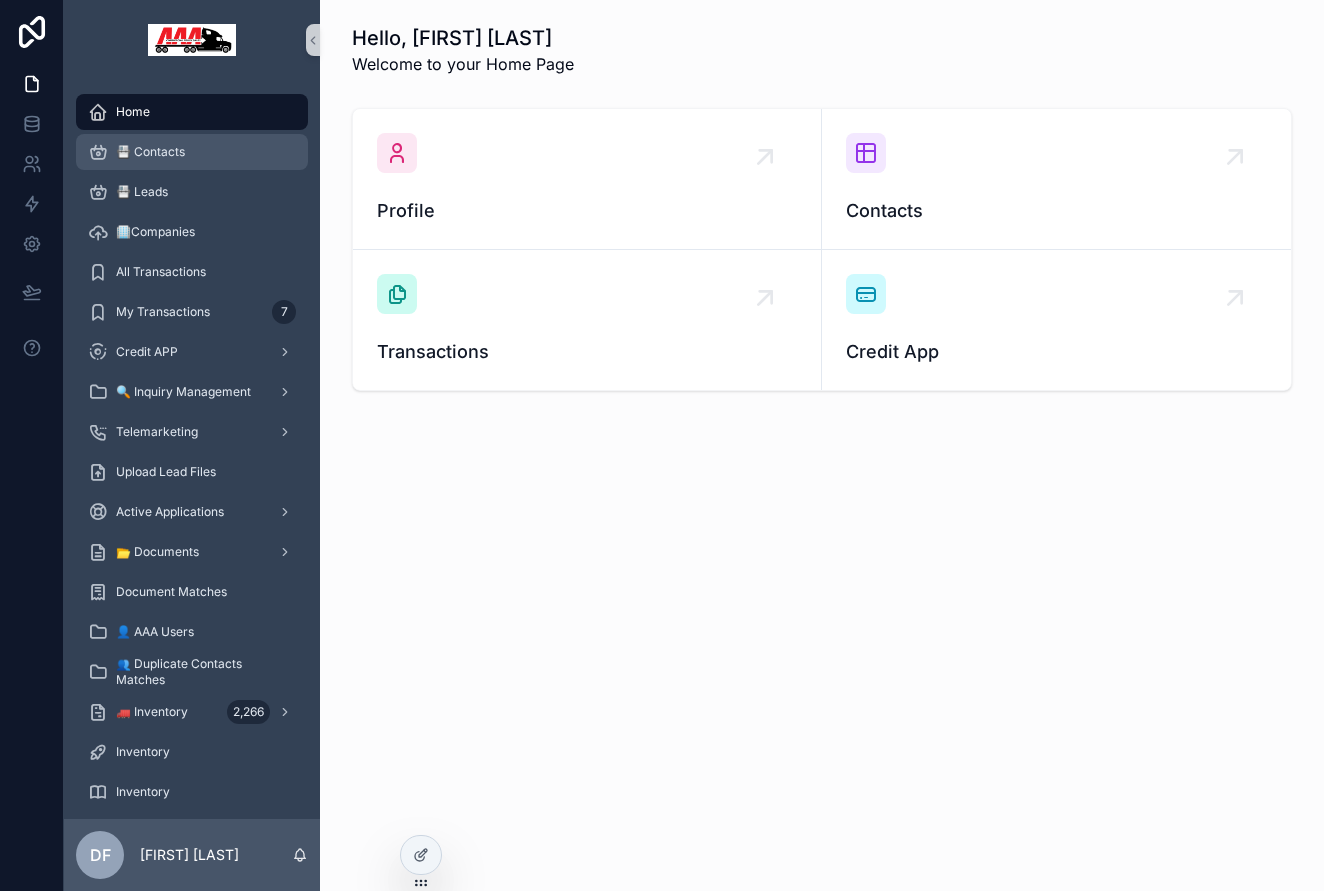 click on "📇 Contacts" at bounding box center [192, 152] 